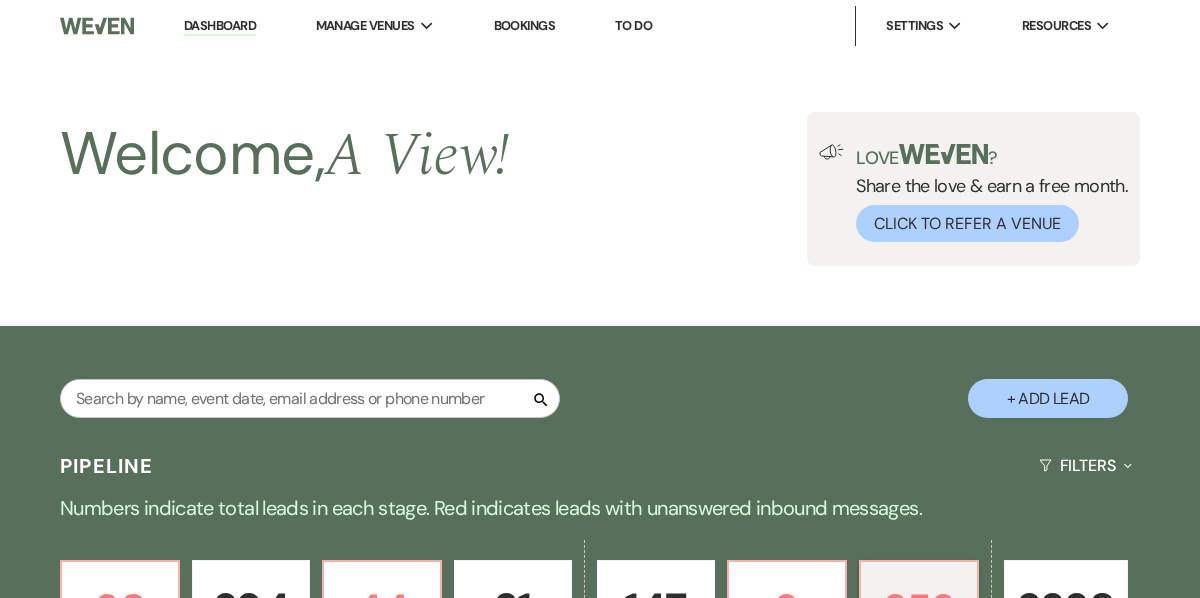 scroll, scrollTop: 767, scrollLeft: 0, axis: vertical 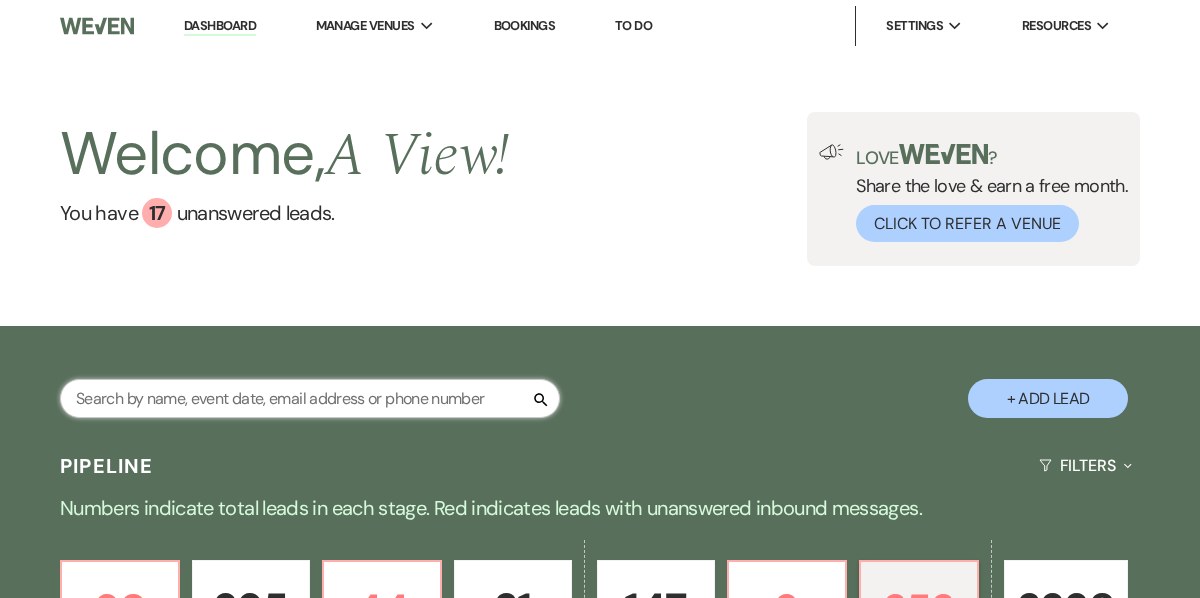 click at bounding box center [310, 398] 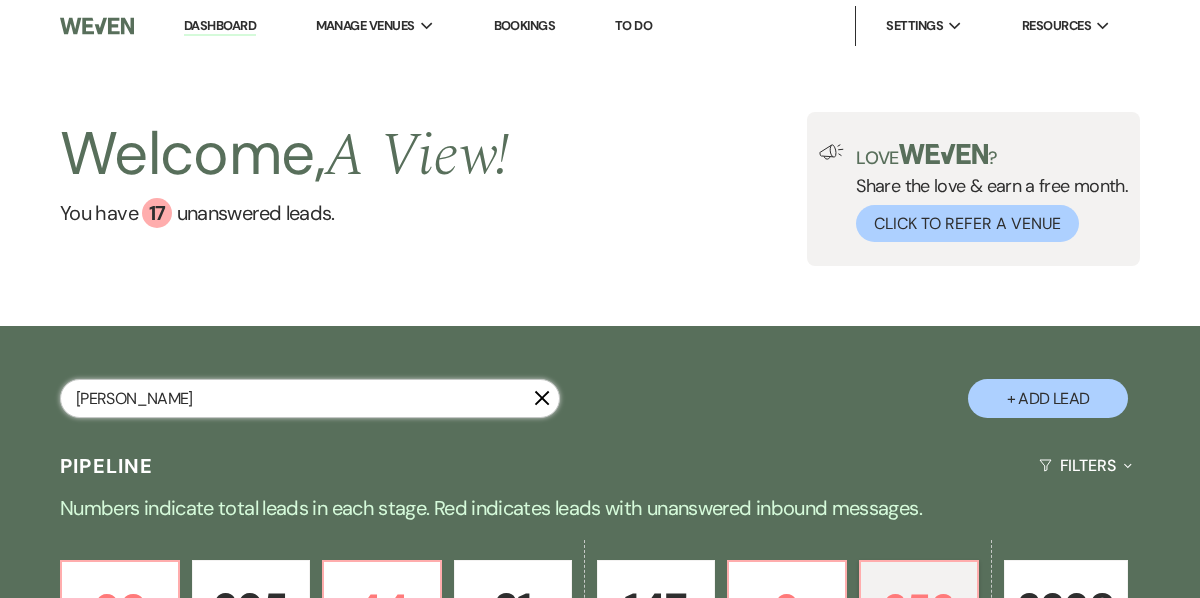 type on "[PERSON_NAME]" 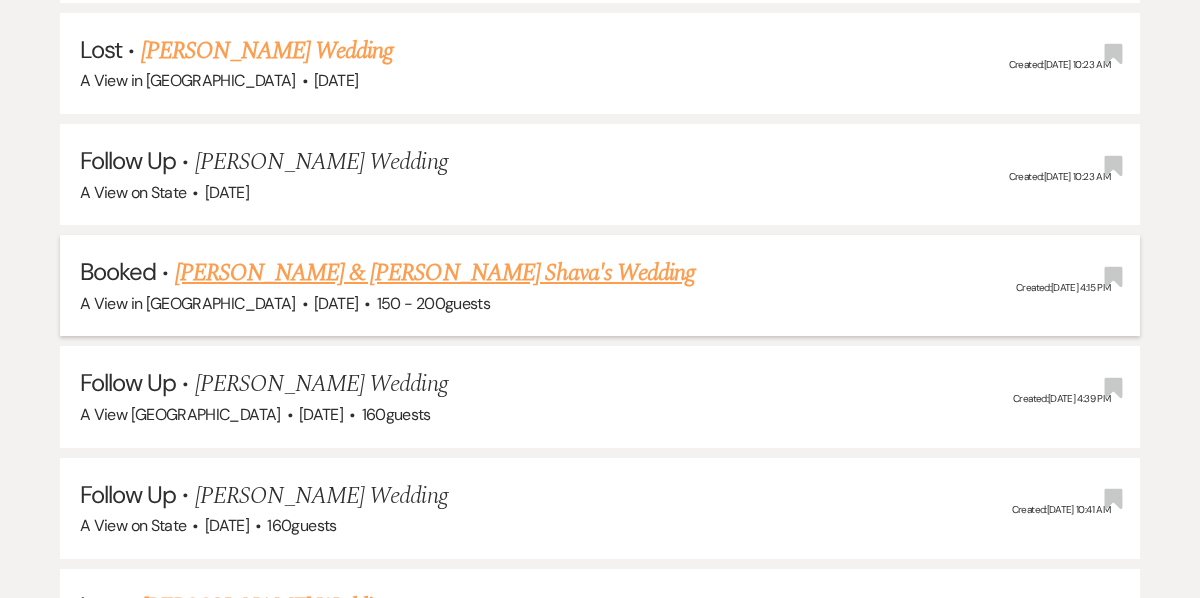 scroll, scrollTop: 847, scrollLeft: 0, axis: vertical 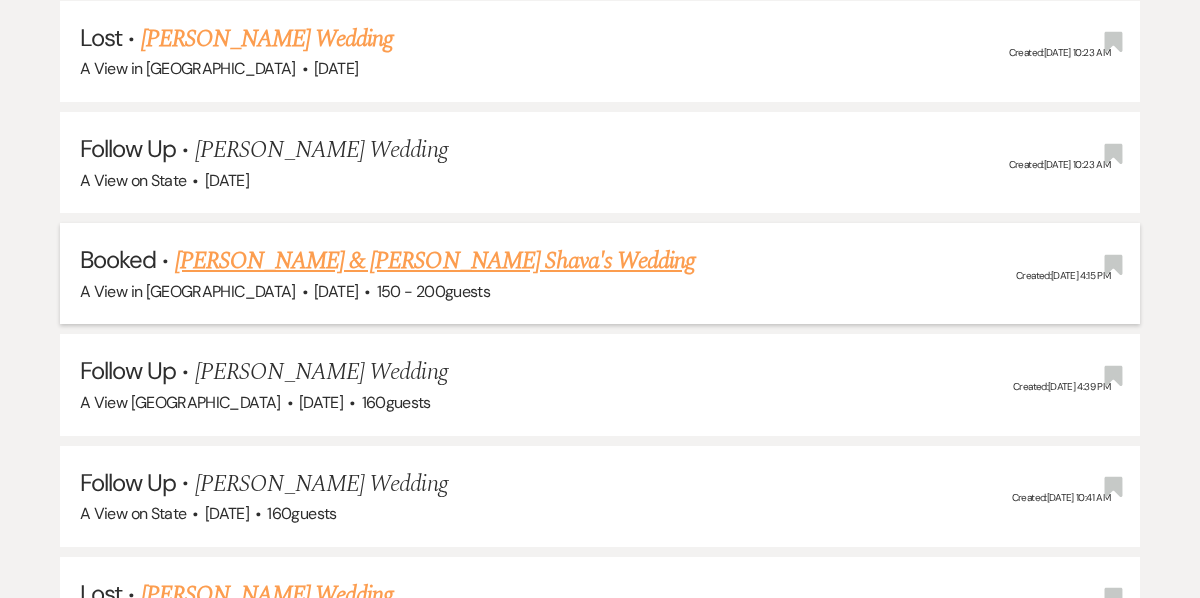 click on "[PERSON_NAME] & [PERSON_NAME] Shava's Wedding" at bounding box center (435, 261) 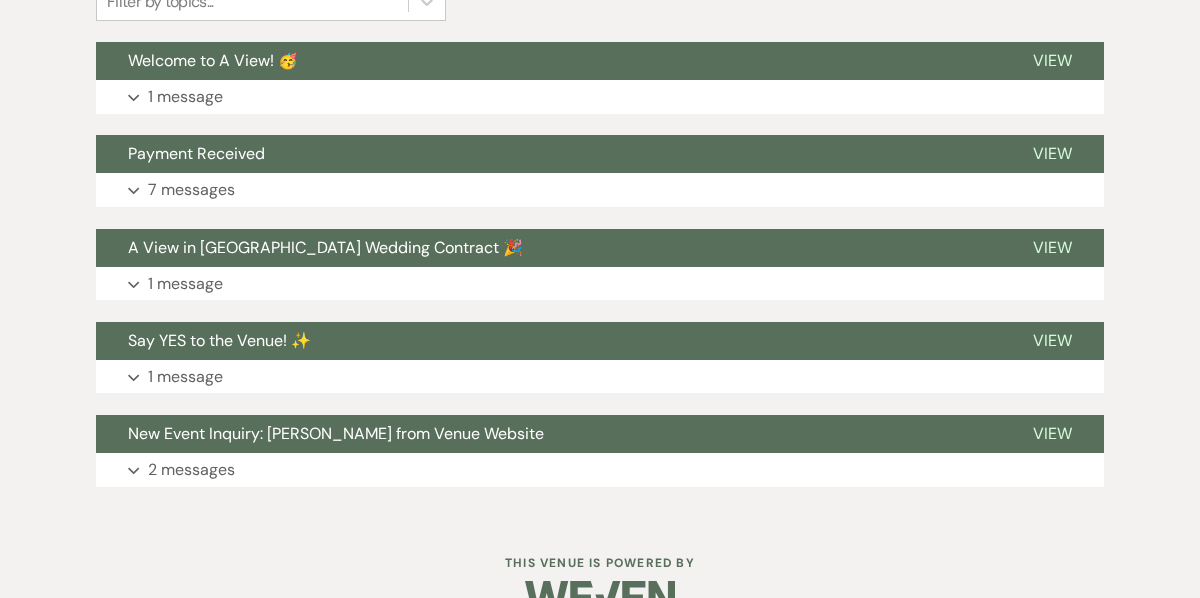 scroll, scrollTop: 498, scrollLeft: 0, axis: vertical 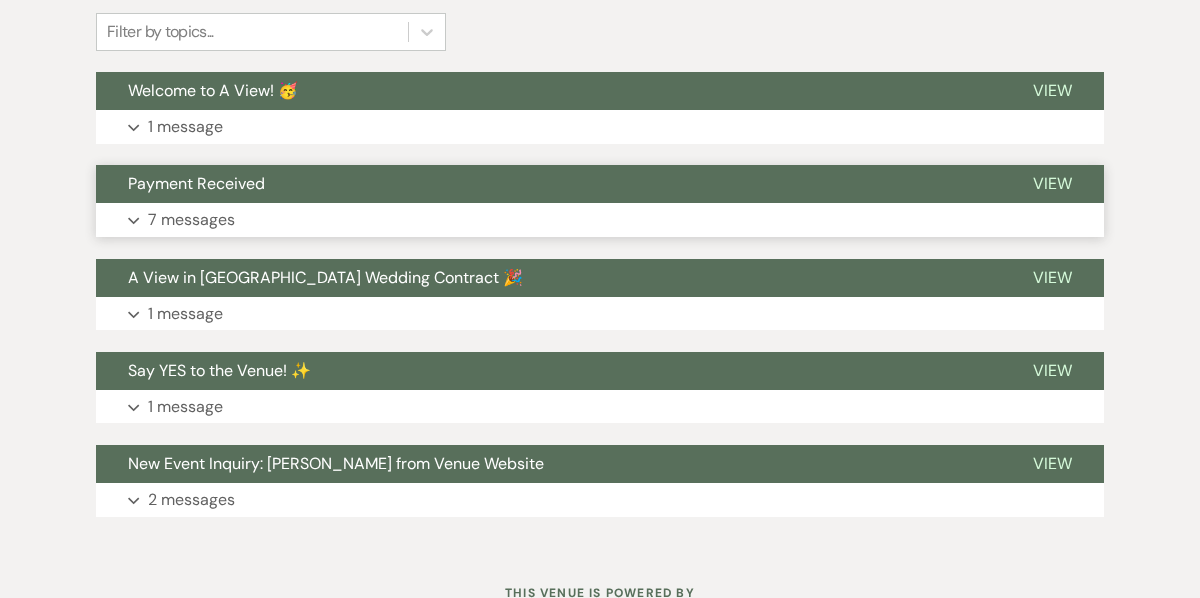 click on "Payment Received" at bounding box center [548, 184] 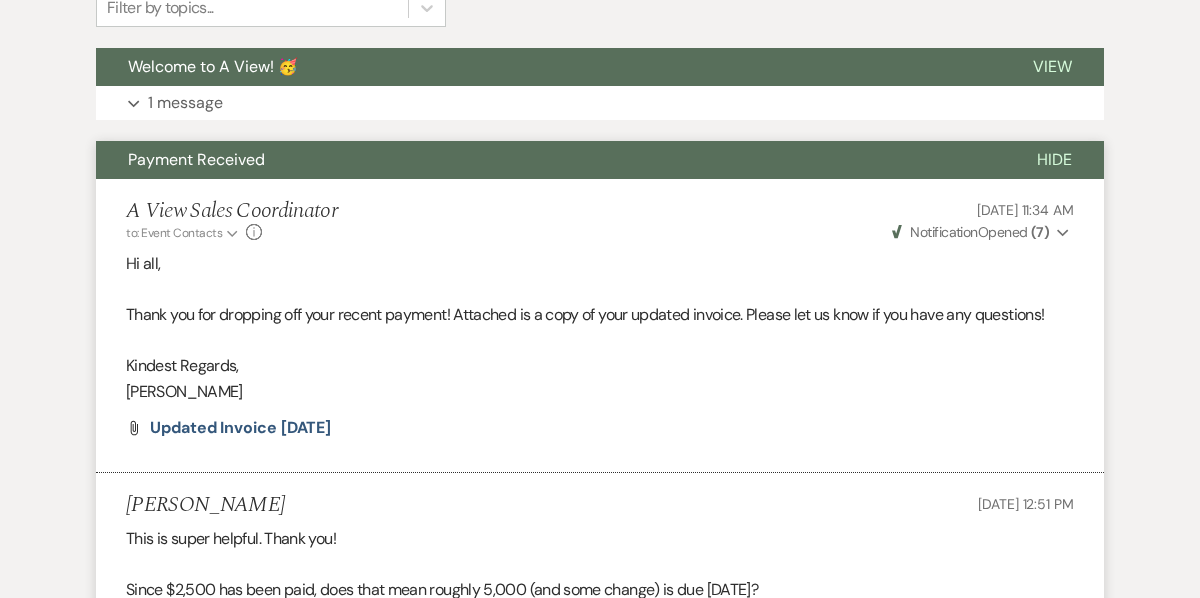 scroll, scrollTop: 518, scrollLeft: 0, axis: vertical 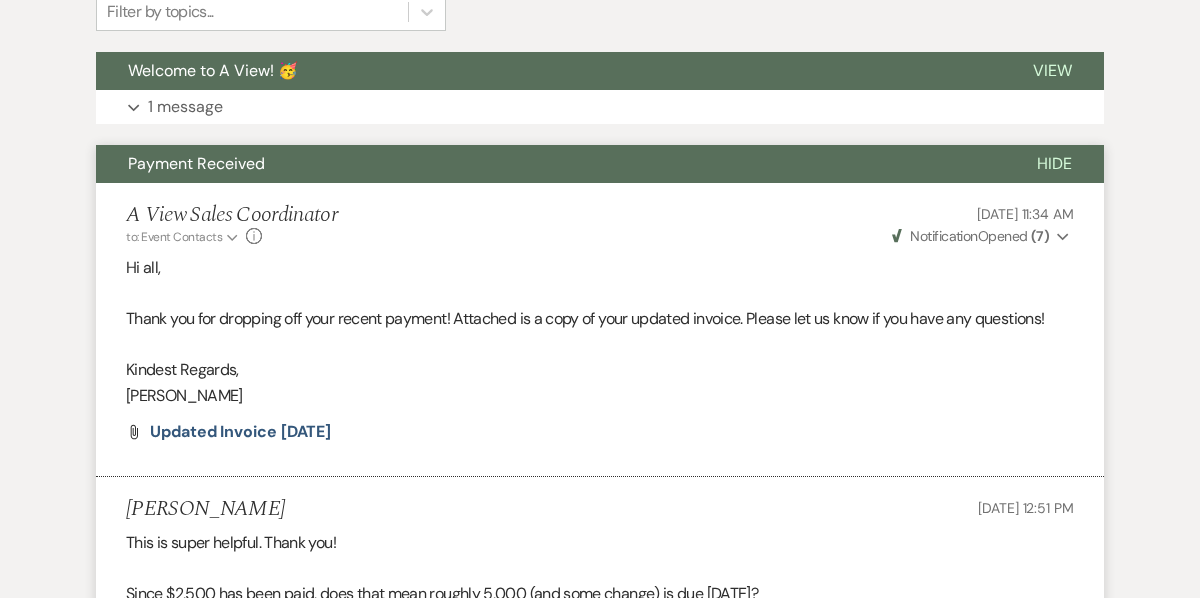 click on "Payment Received" at bounding box center (550, 164) 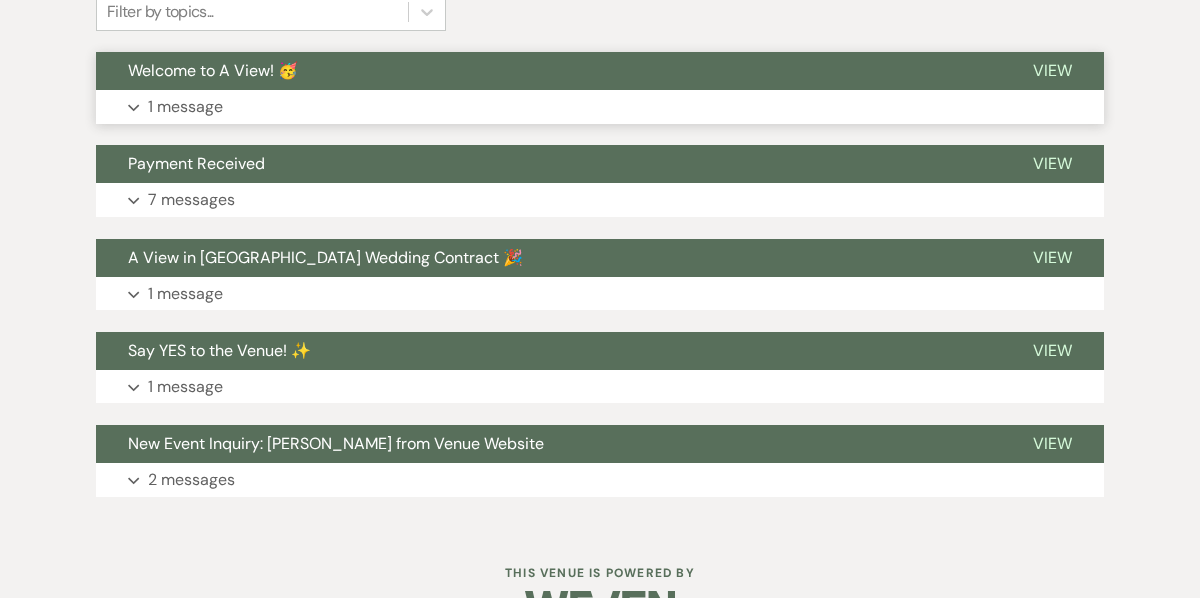 click on "Welcome to A View! 🥳" at bounding box center (548, 71) 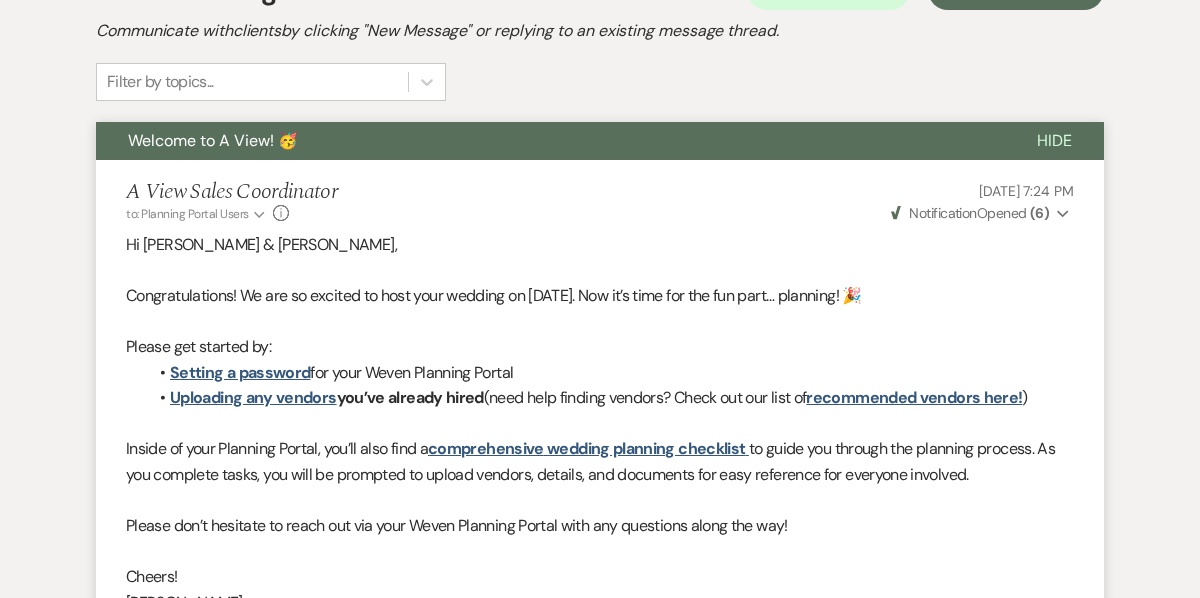 scroll, scrollTop: 447, scrollLeft: 0, axis: vertical 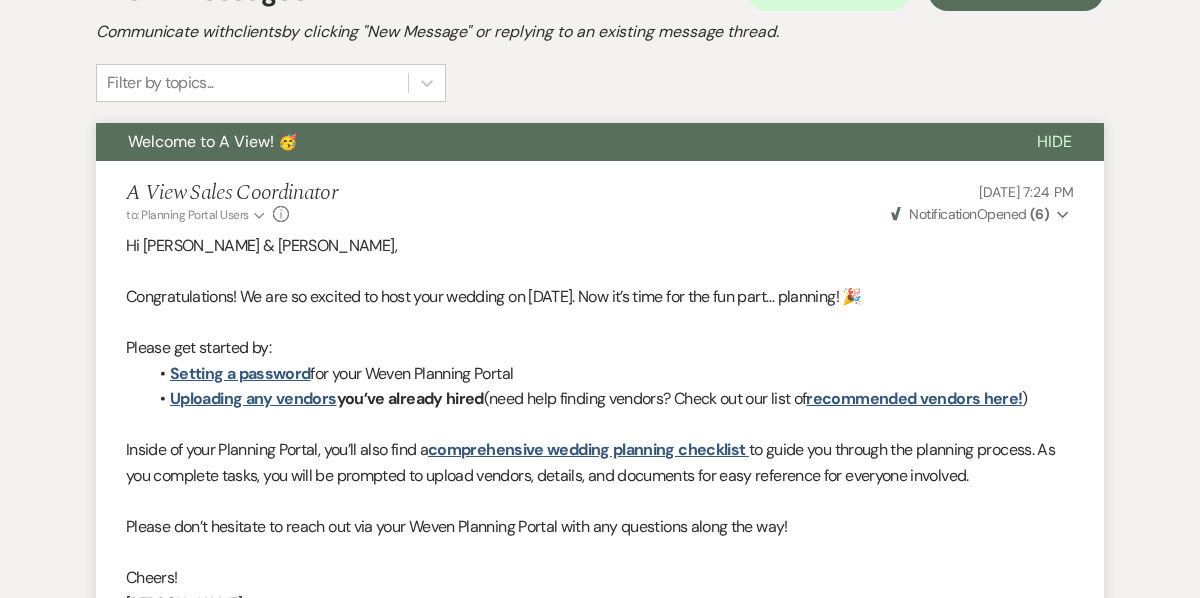 click on "Welcome to A View! 🥳" at bounding box center (550, 142) 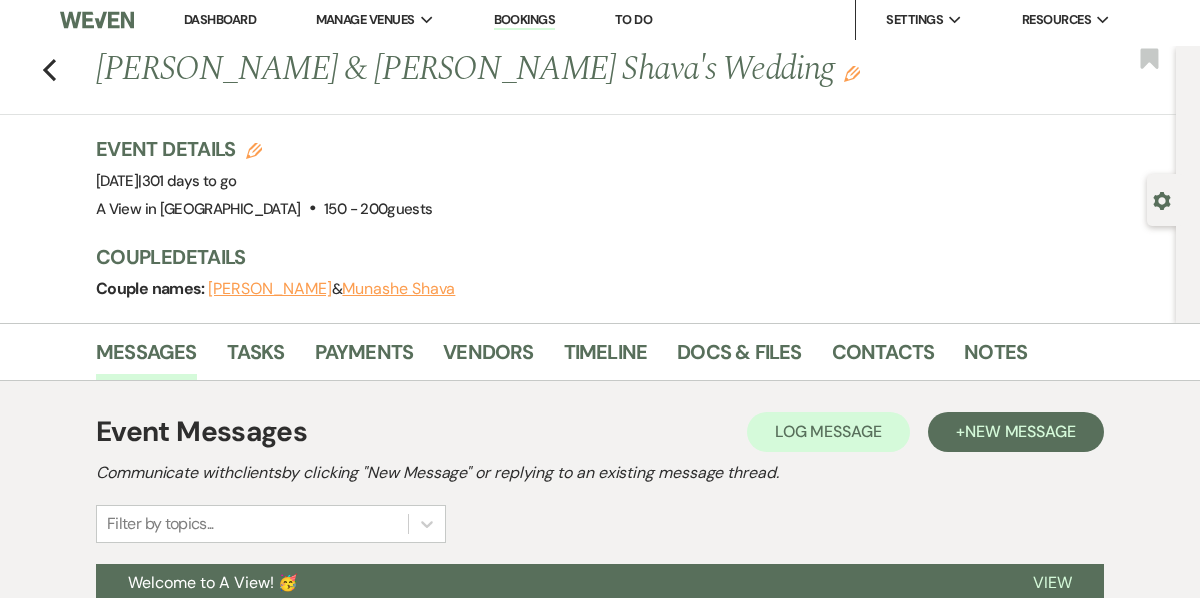 scroll, scrollTop: 0, scrollLeft: 0, axis: both 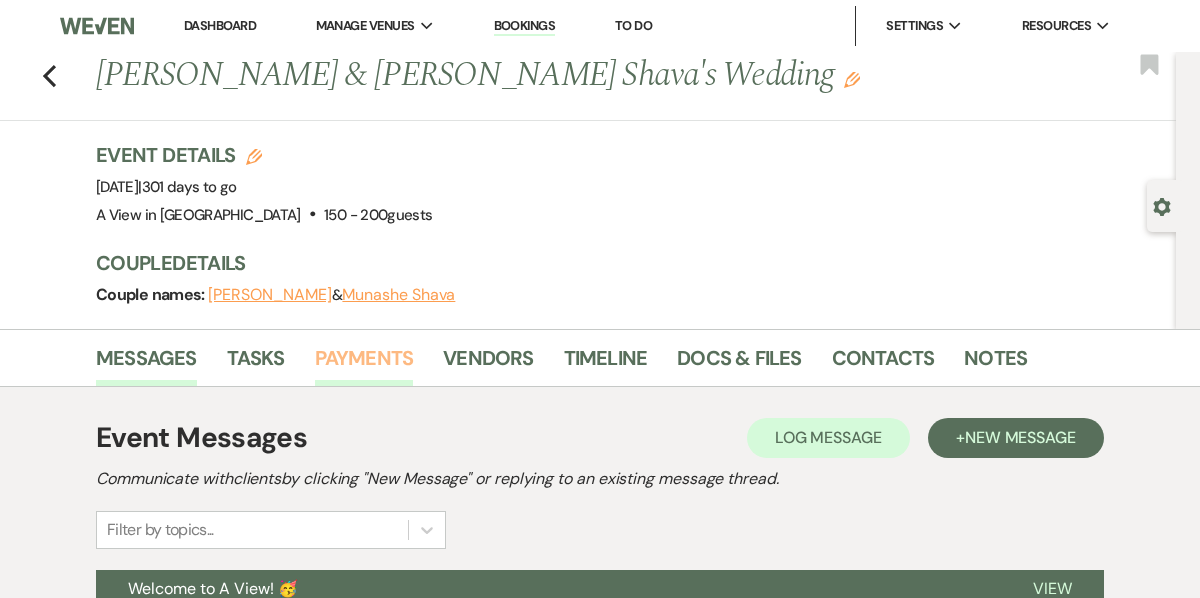 click on "Payments" at bounding box center (364, 364) 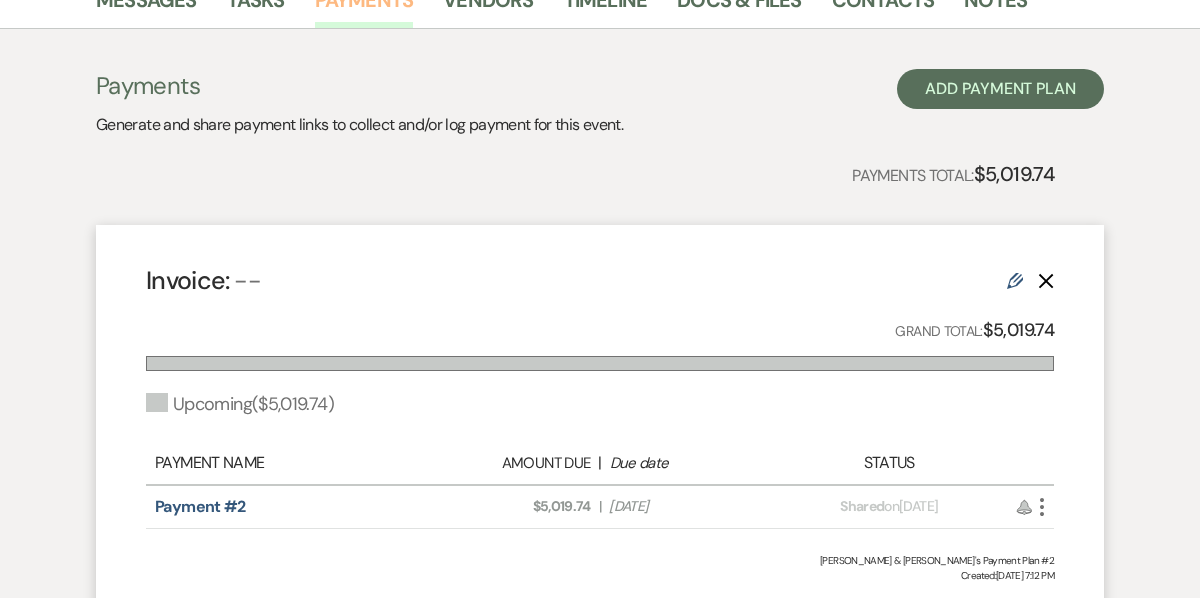 scroll, scrollTop: 352, scrollLeft: 0, axis: vertical 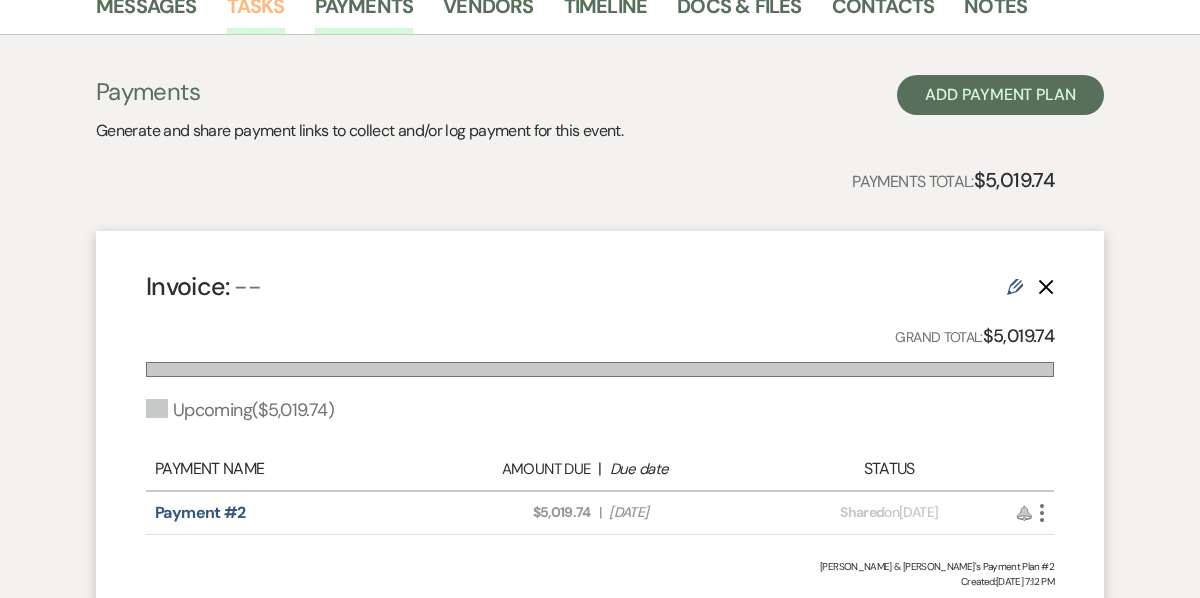 click on "Tasks" at bounding box center (256, 12) 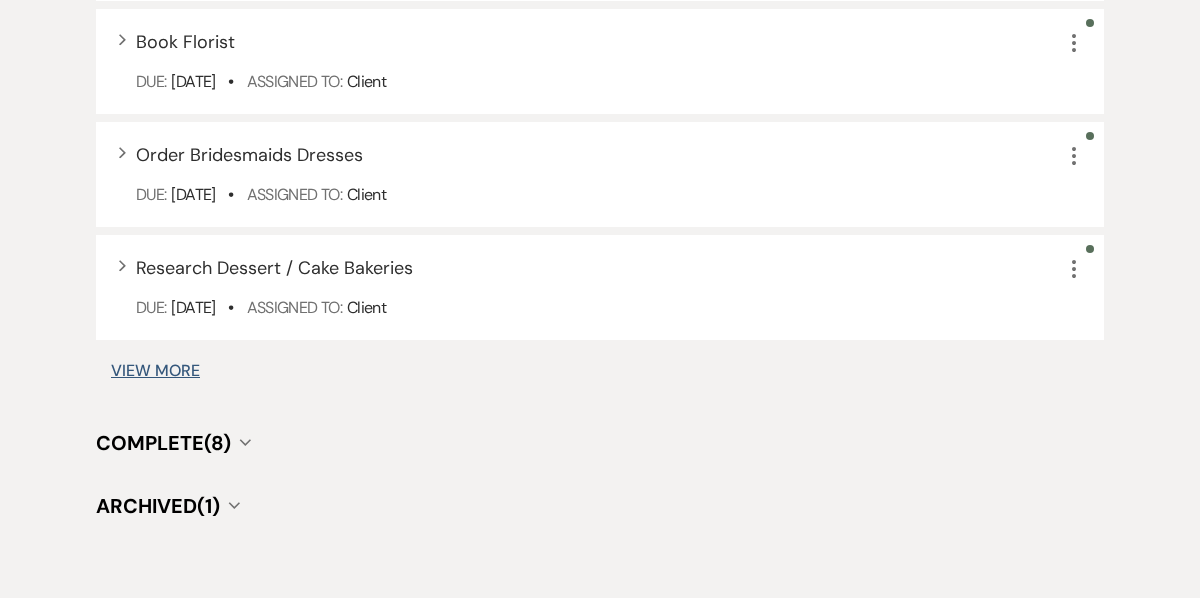 scroll, scrollTop: 2872, scrollLeft: 0, axis: vertical 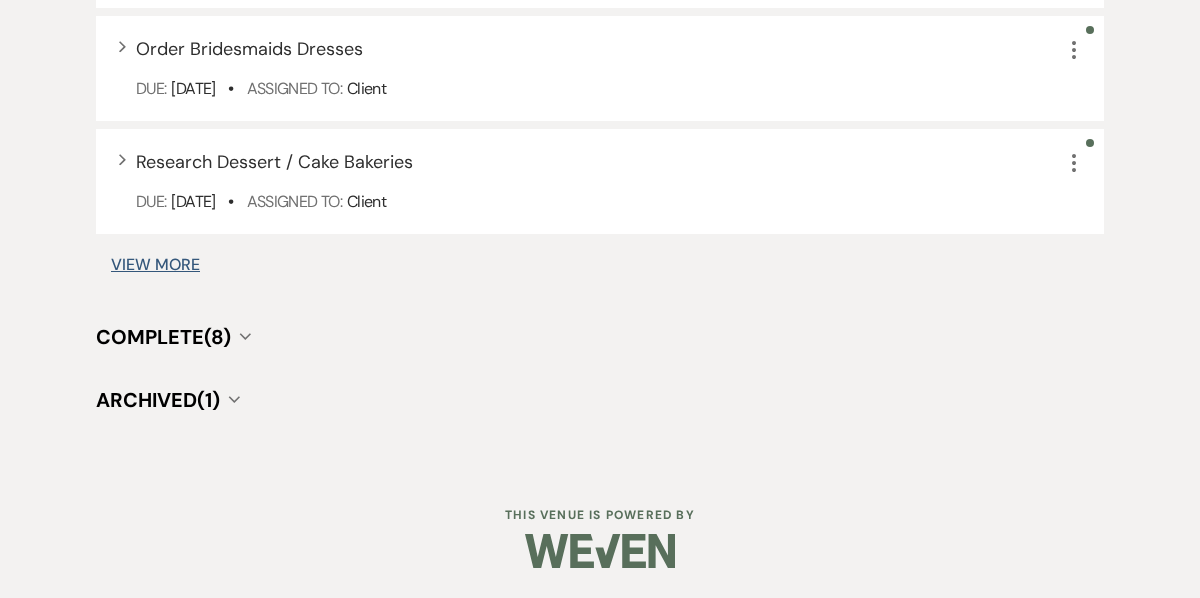click on "Complete  (8)" at bounding box center (163, 337) 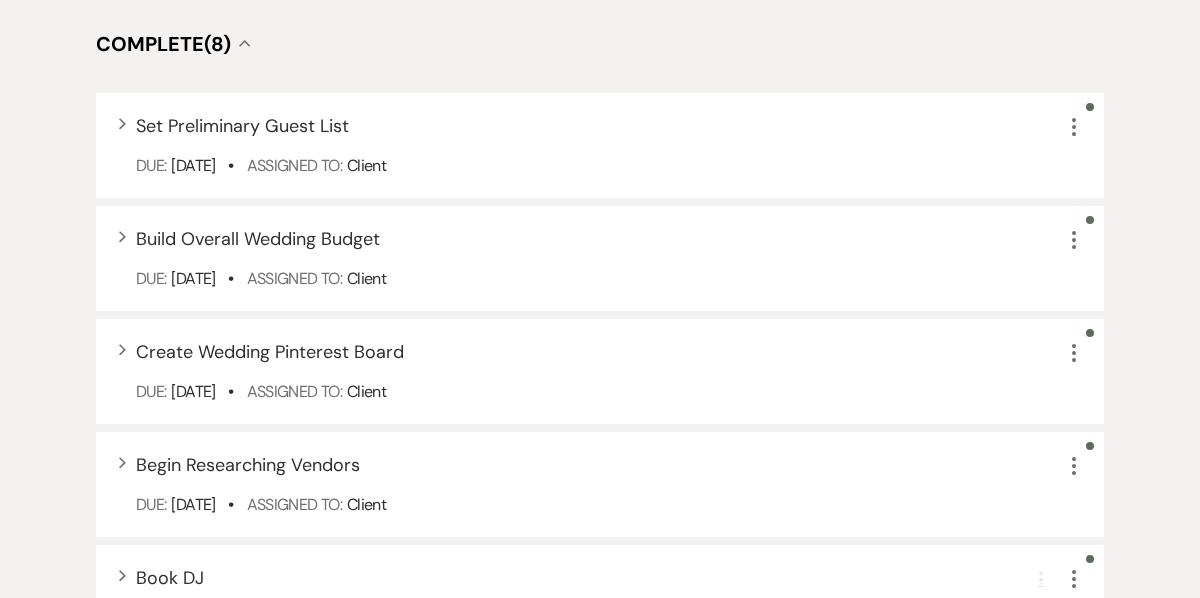 scroll, scrollTop: 3153, scrollLeft: 0, axis: vertical 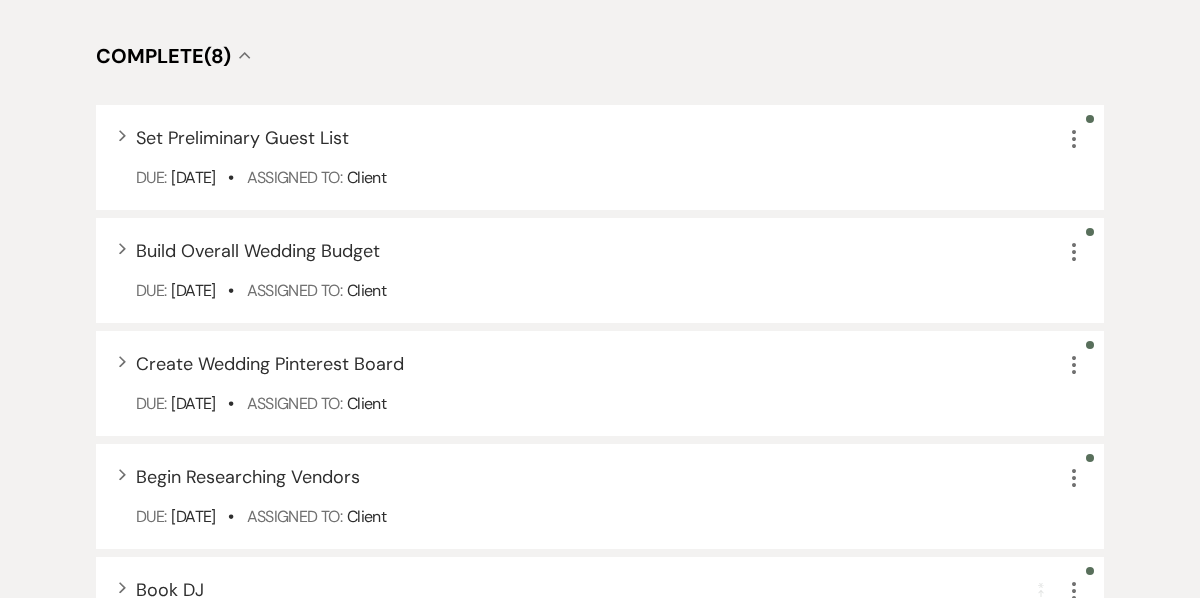 click on "Complete  (8)" at bounding box center [163, 56] 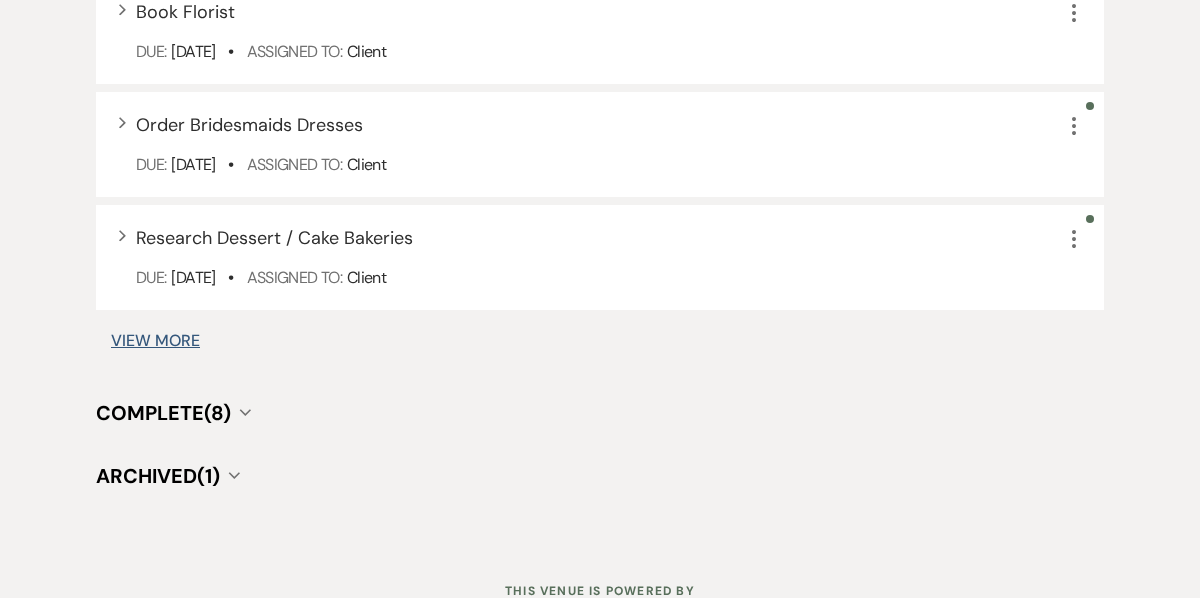 scroll, scrollTop: 2791, scrollLeft: 0, axis: vertical 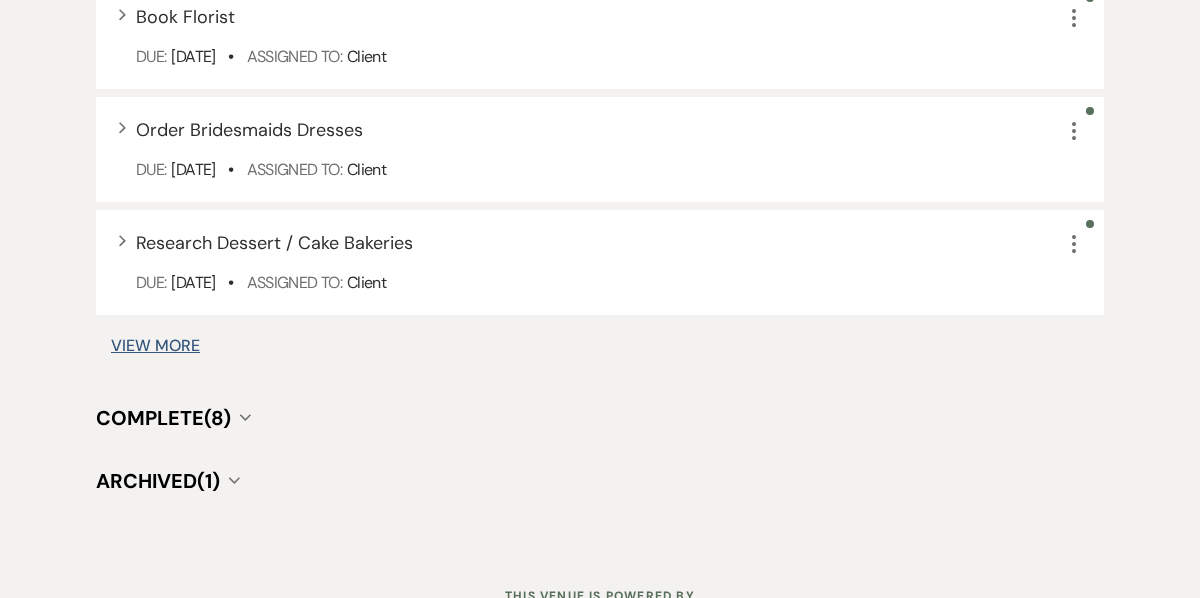 click on "+  Add Task Tasks Create and manage all tasks for this event. Filter: Assignee   ▲ Categories   ▲ Type   ▲ Completion Requirement Completion Requirement Set Reminder Bell Upcoming Reminders Synced to task list Hidden Eye Hidden from Client * Required Overdue  (11) Collapse Expand Choose & Ask the Wedding Party More Due:  [DATE] • Assigned To:  Client Expand Research Event Insurance More Due:  [DATE] • Assigned To:  Client Expand Book Photographer Completion Requirement More Due:  [DATE] • Assigned To:  Client Expand Book Hair and Makeup. More Due:  [DATE] • Assigned To:  Client Expand Book Videographer More Due:  [DATE] • Assigned To:  Client Expand Schedule Tastings with A View Catering Partners More Due:  [DATE] • Assigned To:  Client Expand Research Hotel Room Blocks More Due:  [DATE] • Assigned To:  Client Expand Schedule Engagement Photos More Due:  [DATE] • Assigned To:  Client Expand Research Florists  More Due:  [DATE] • Assigned To:  Client Expand *" at bounding box center (600, -927) 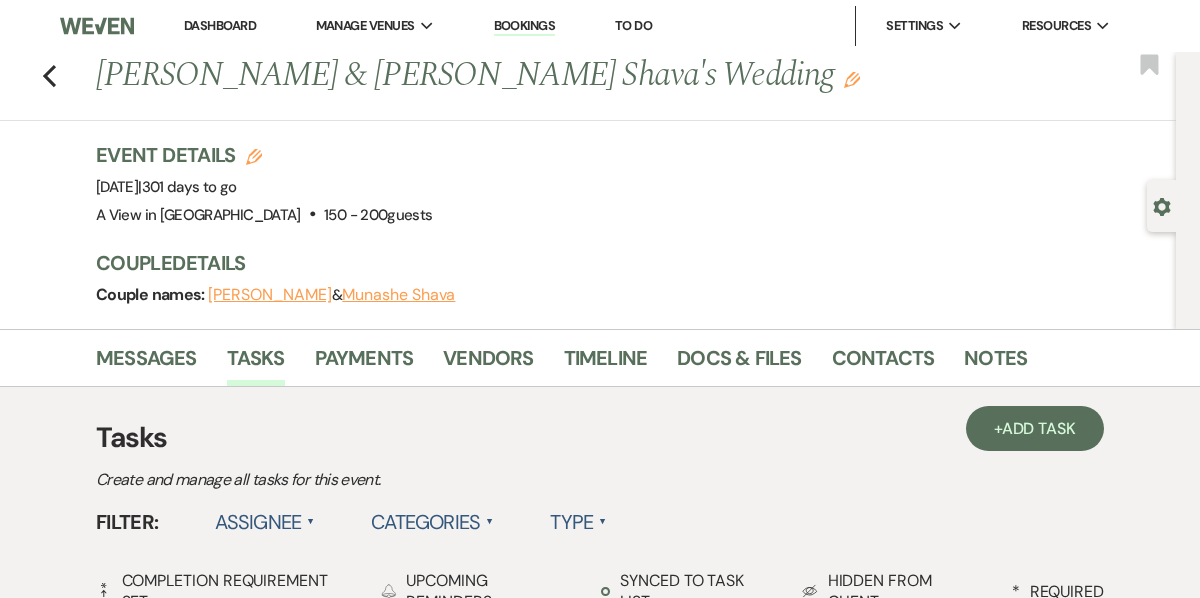 scroll, scrollTop: 36, scrollLeft: 0, axis: vertical 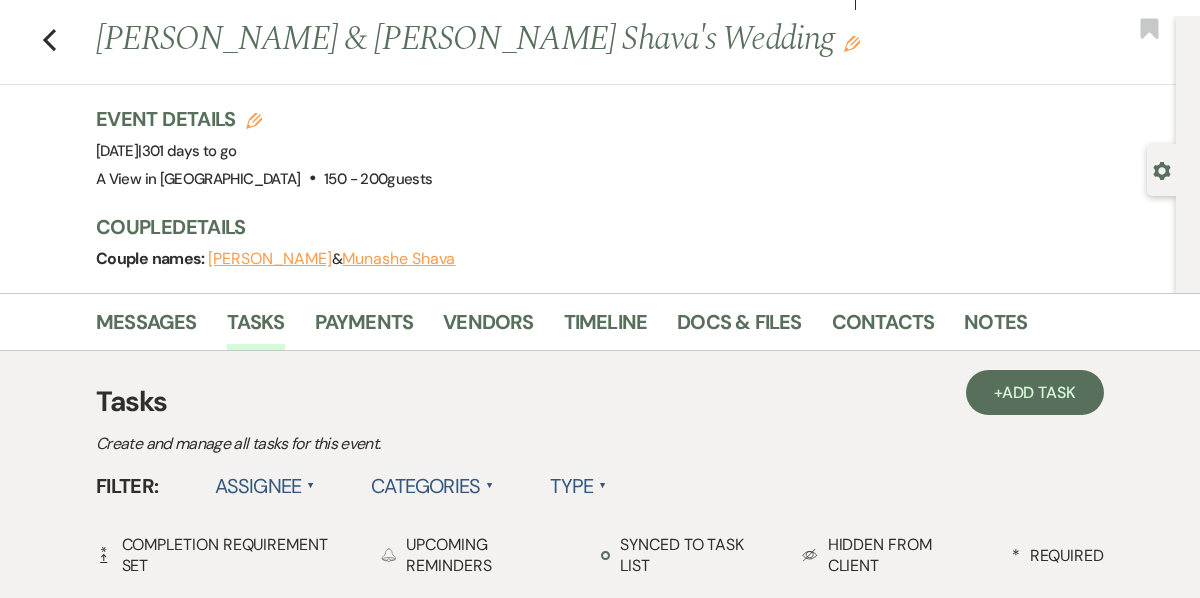 click on "Tasks" at bounding box center (600, 402) 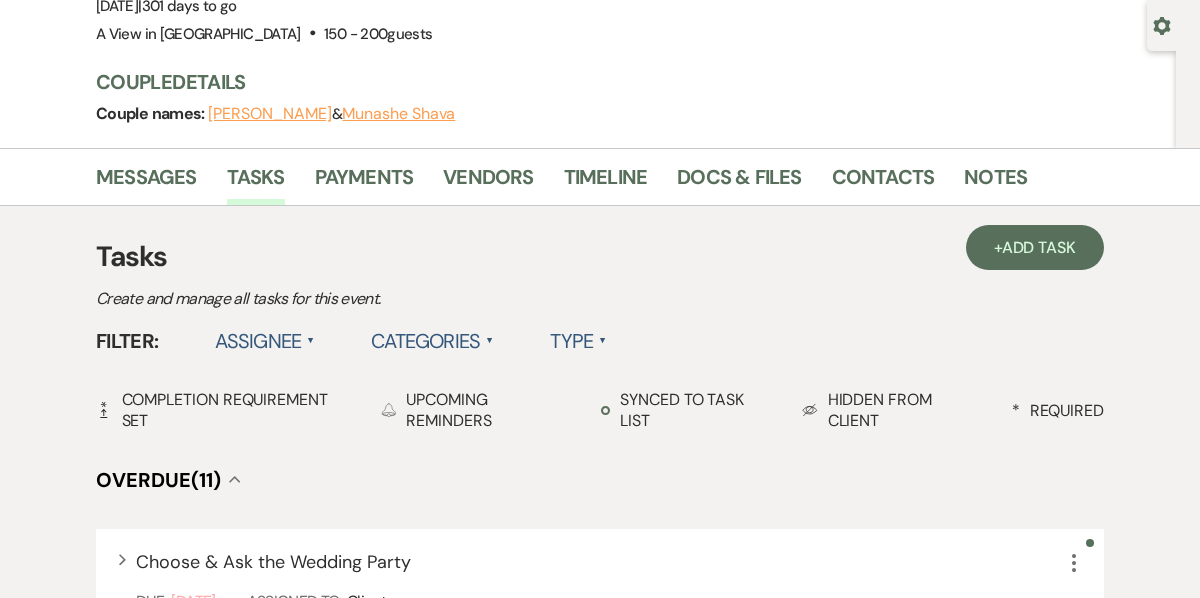 scroll, scrollTop: 190, scrollLeft: 0, axis: vertical 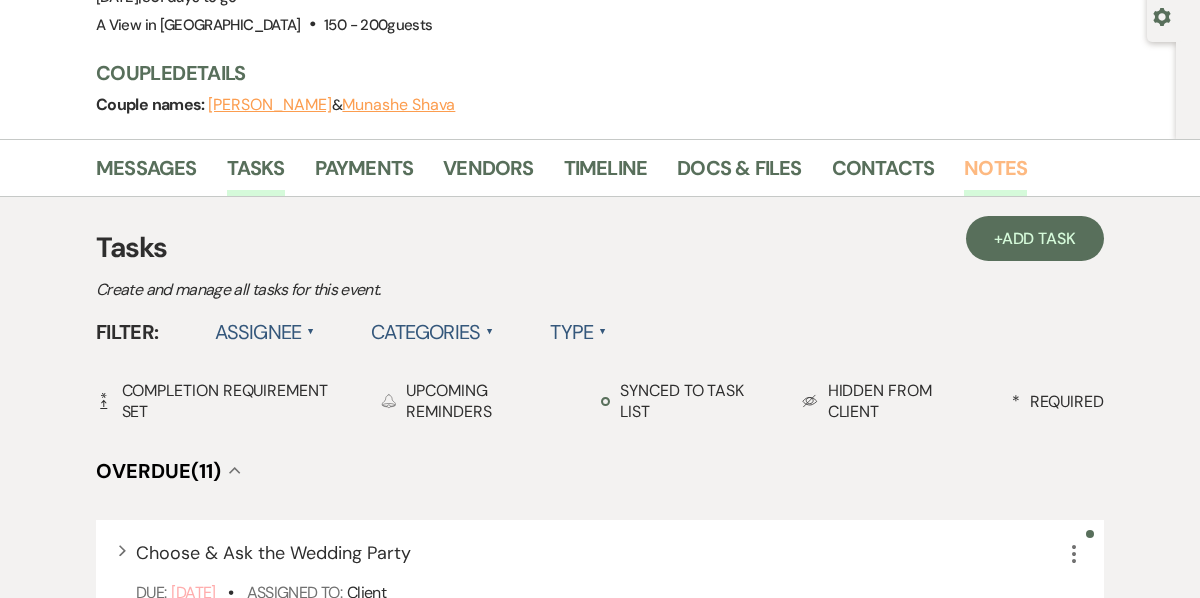click on "Notes" at bounding box center [995, 174] 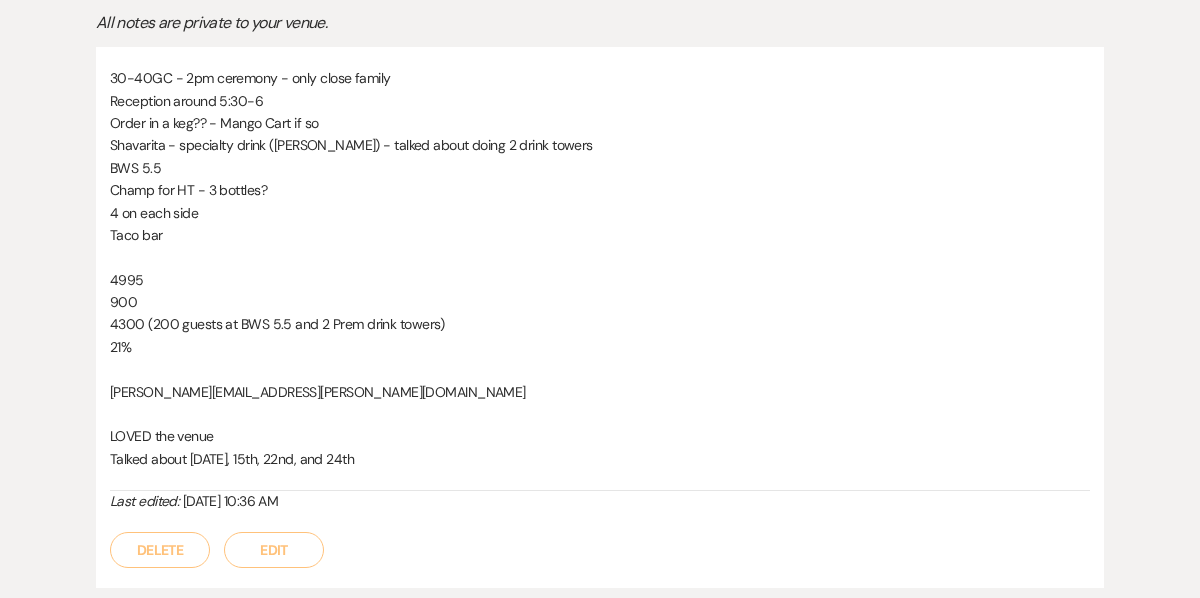 scroll, scrollTop: 455, scrollLeft: 0, axis: vertical 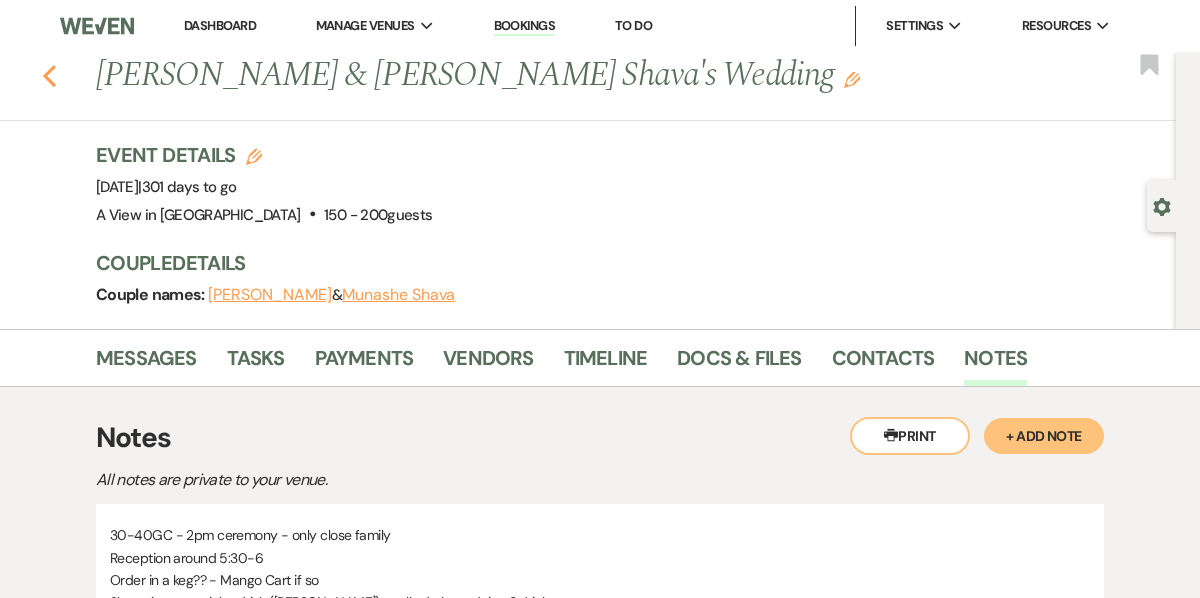 click on "Previous" 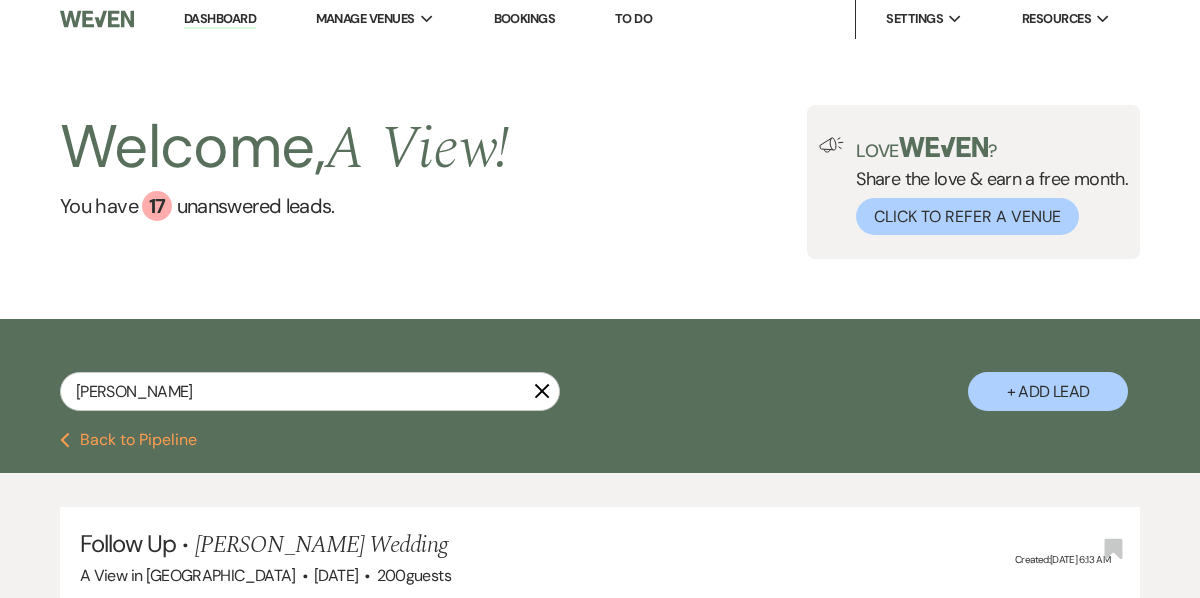 scroll, scrollTop: 0, scrollLeft: 0, axis: both 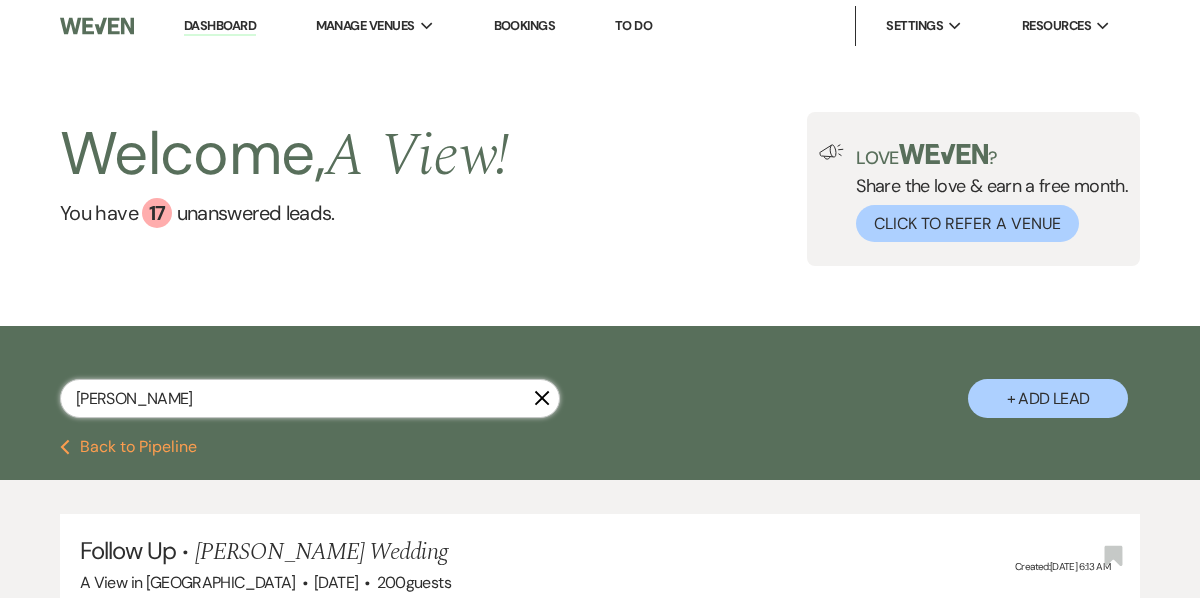 click on "[PERSON_NAME]" at bounding box center (310, 398) 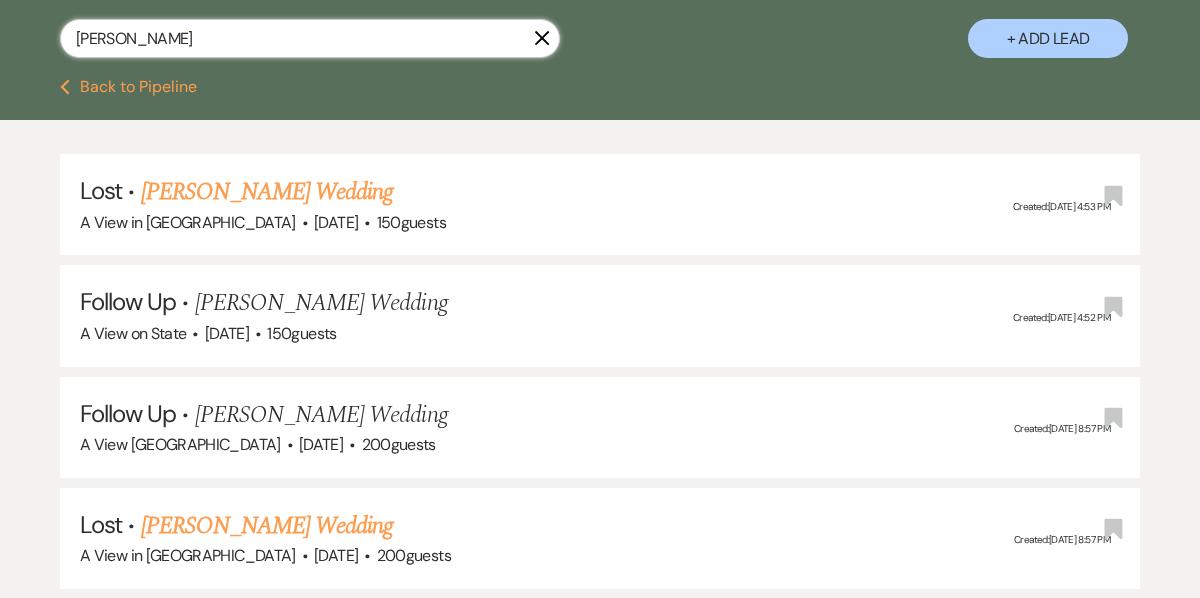 scroll, scrollTop: 0, scrollLeft: 0, axis: both 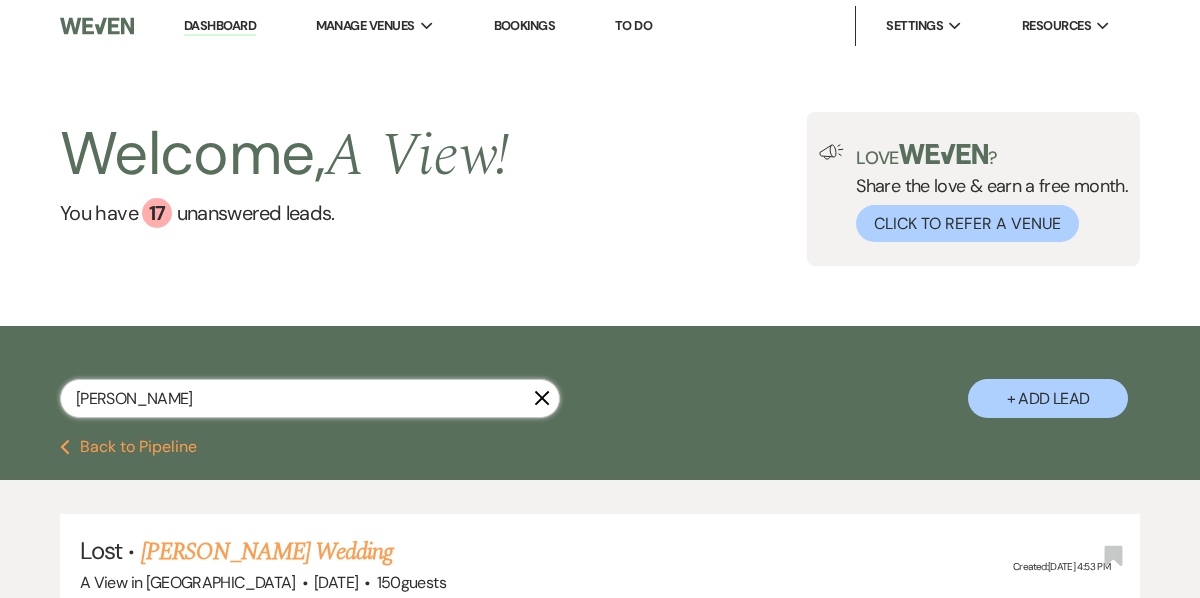 click on "[PERSON_NAME]" at bounding box center [310, 398] 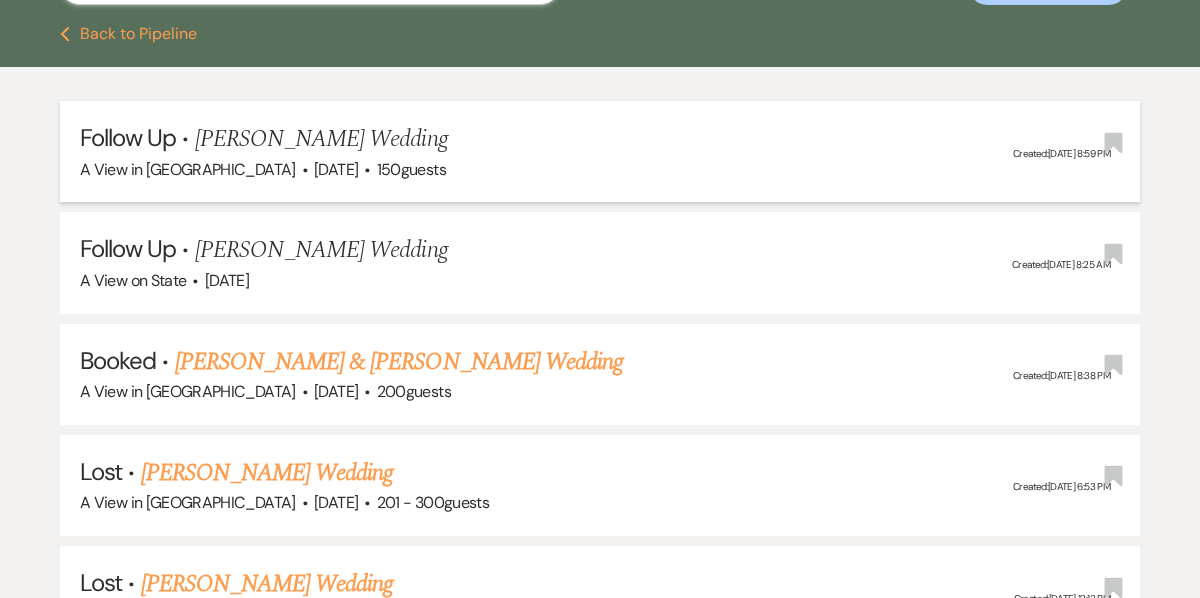 scroll, scrollTop: 419, scrollLeft: 0, axis: vertical 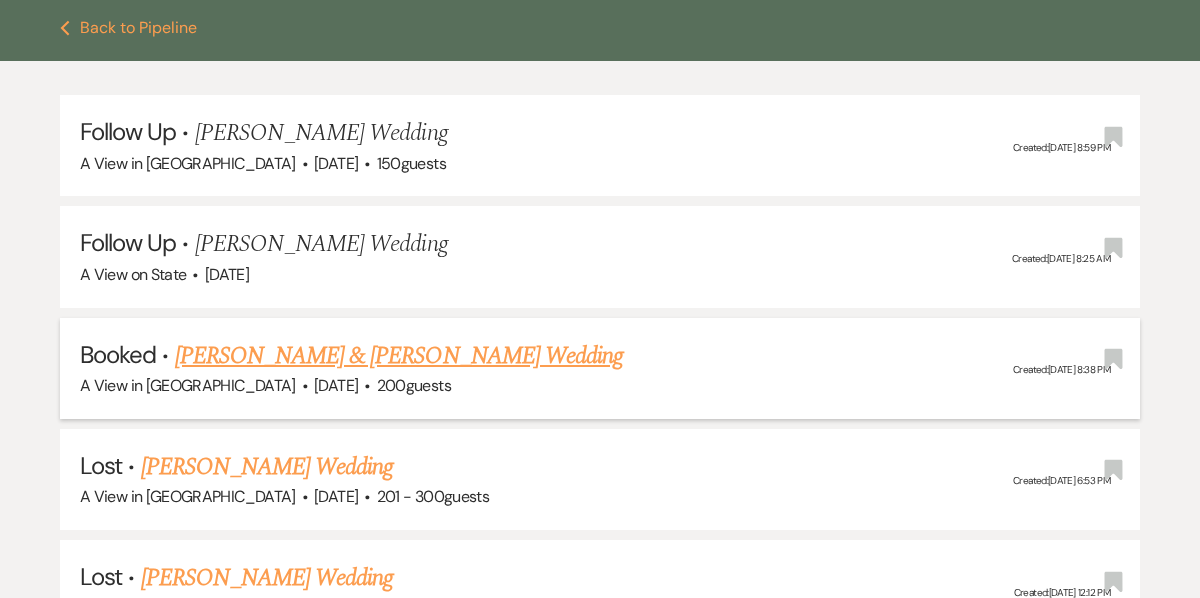 click on "[PERSON_NAME] & [PERSON_NAME] Wedding" at bounding box center [399, 356] 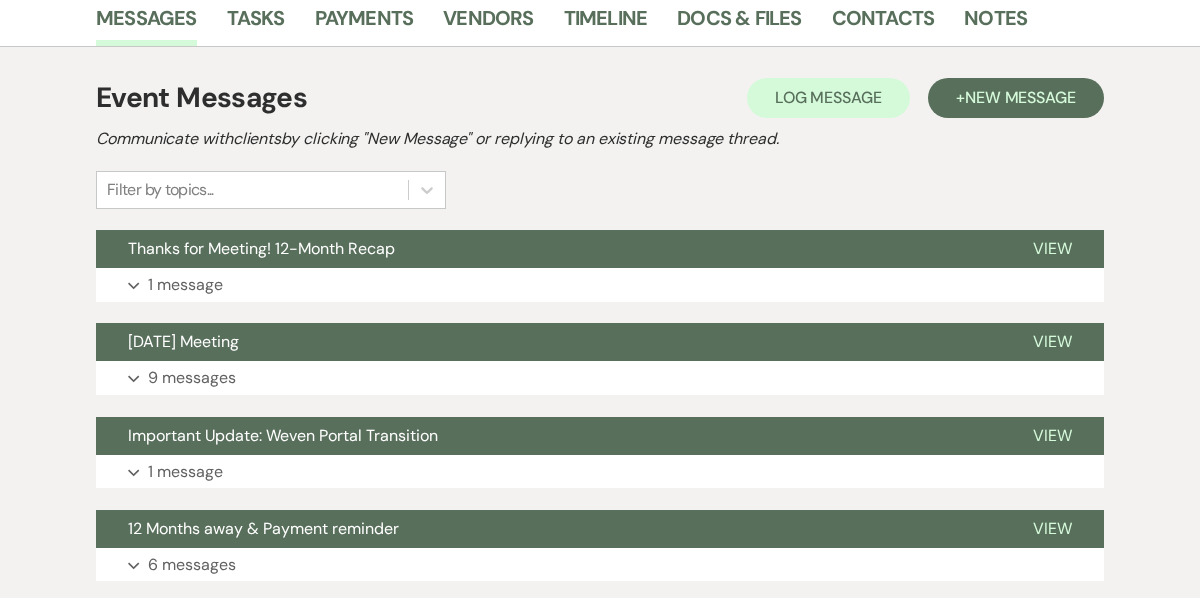 scroll, scrollTop: 364, scrollLeft: 0, axis: vertical 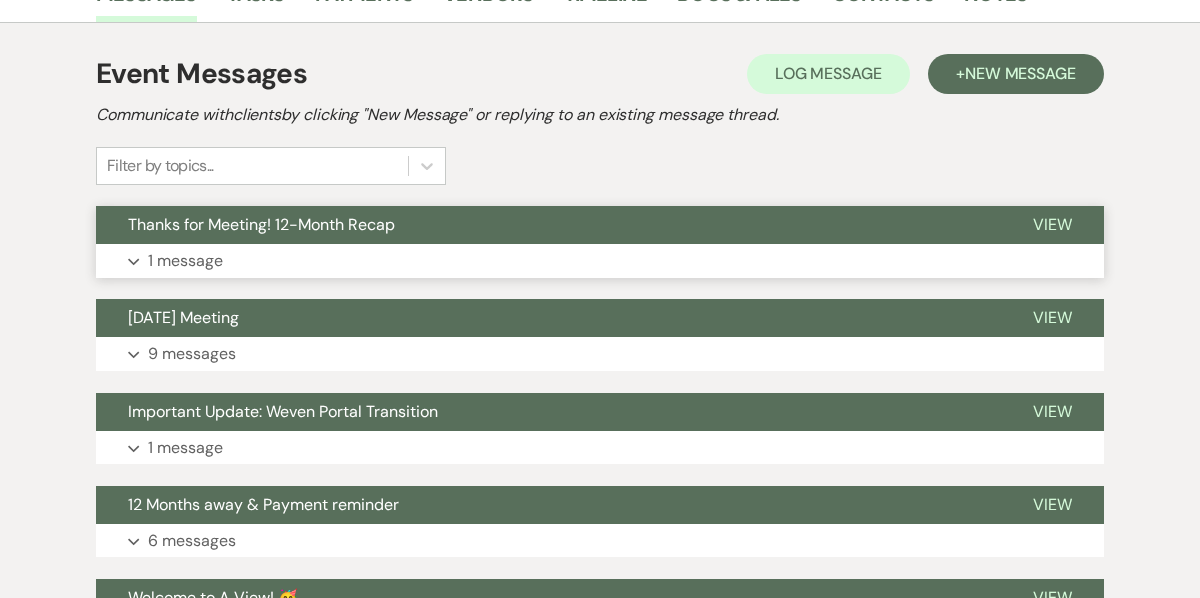 click on "Thanks for Meeting! 12-Month Recap" at bounding box center (548, 225) 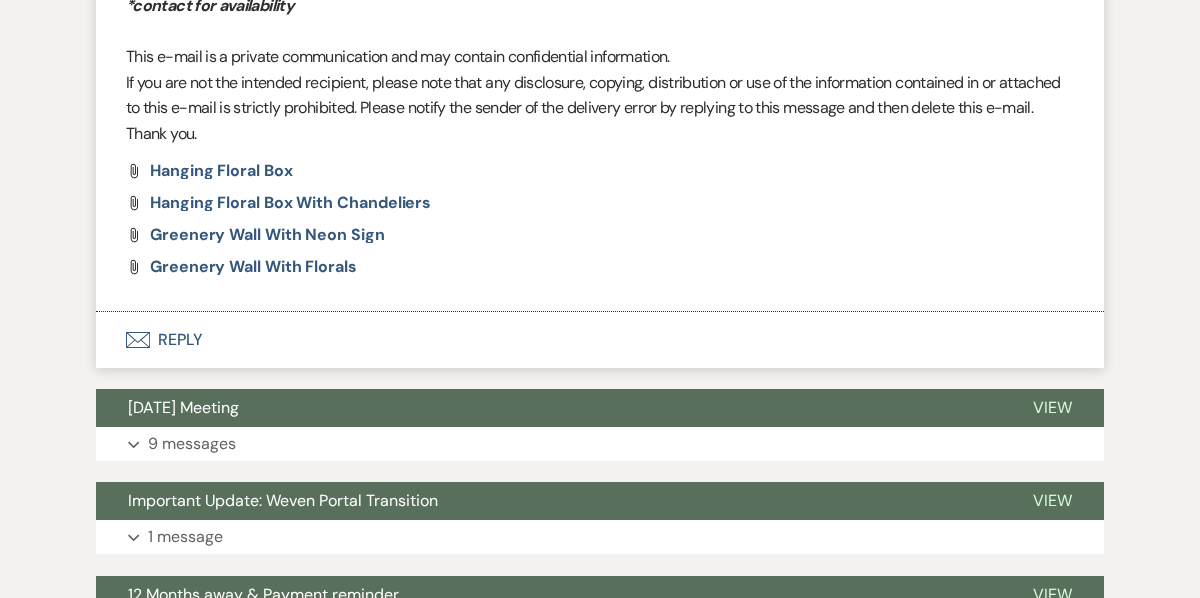 scroll, scrollTop: 1701, scrollLeft: 0, axis: vertical 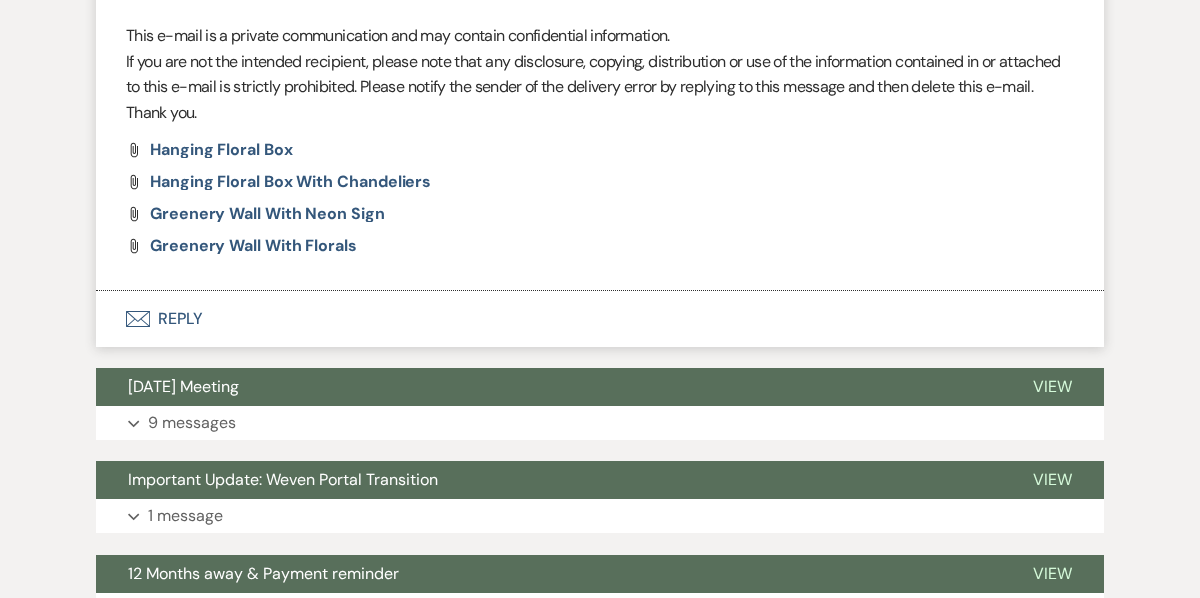 click on "Envelope Reply" at bounding box center [600, 319] 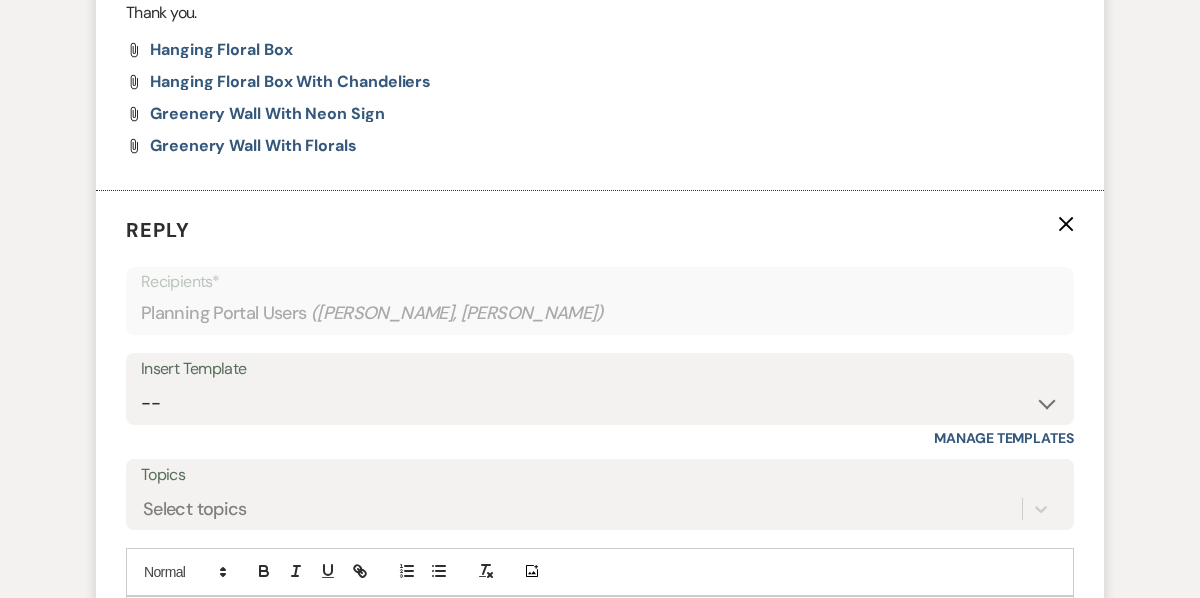 scroll, scrollTop: 1899, scrollLeft: 0, axis: vertical 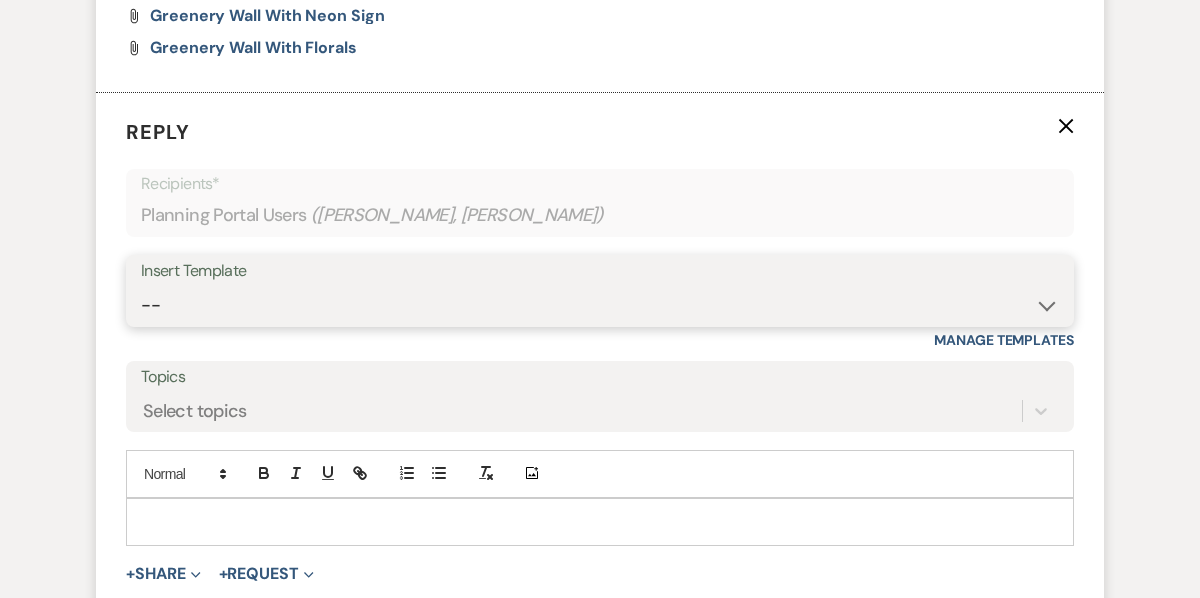 click on "-- Tour Confirmation Contract (Pre-Booked Leads) Out of office Inquiry Email All 3 Venues Inquiry Welcome Email Initial Inquiry Follow Up Say YES to the Venue!  [PERSON_NAME] Tour Follow Up - A Special Note from A View  [PERSON_NAME] Signature Pharna Signature Pharna  Brochure Download Follow Up A View on State - Drop Box 12 Month Payment & Optional Meeting - [PERSON_NAME] 8 Month Meeting - [PERSON_NAME] 12 M Payment - PC 8 M Meeting - PC 3 M - PC Final - PC Post Final  - PC [PERSON_NAME] Payments - DB Del & PC  Brit Signature LL Signature Lead Follow Up 2nd Lead Follow Up [PERSON_NAME]" at bounding box center (600, 305) 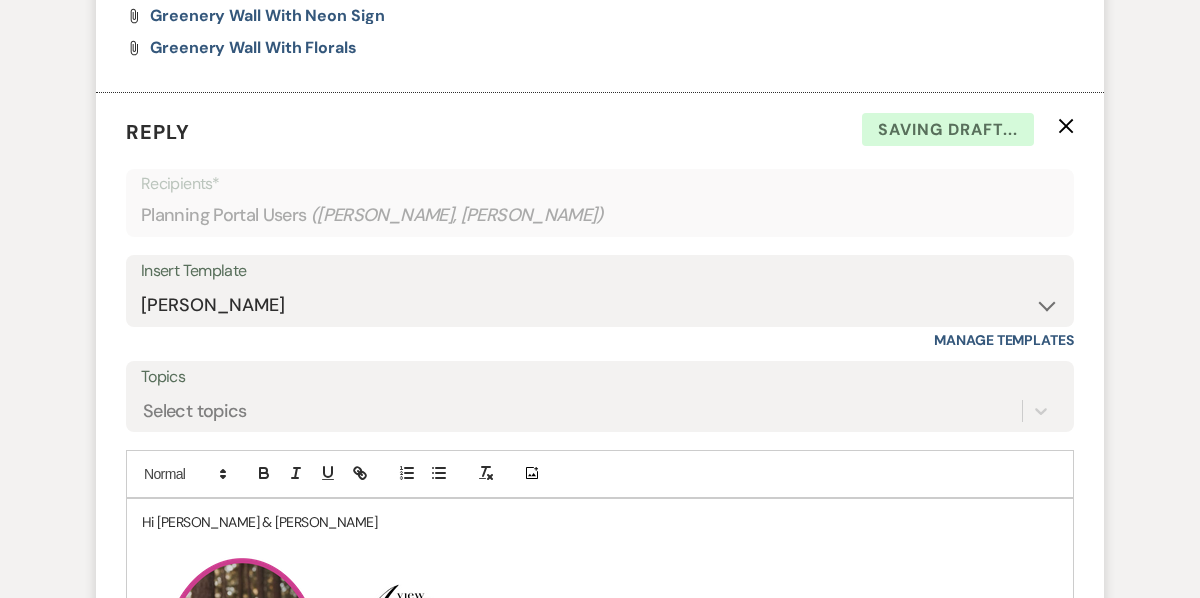 click on "Hi [PERSON_NAME] & [PERSON_NAME]" at bounding box center (600, 522) 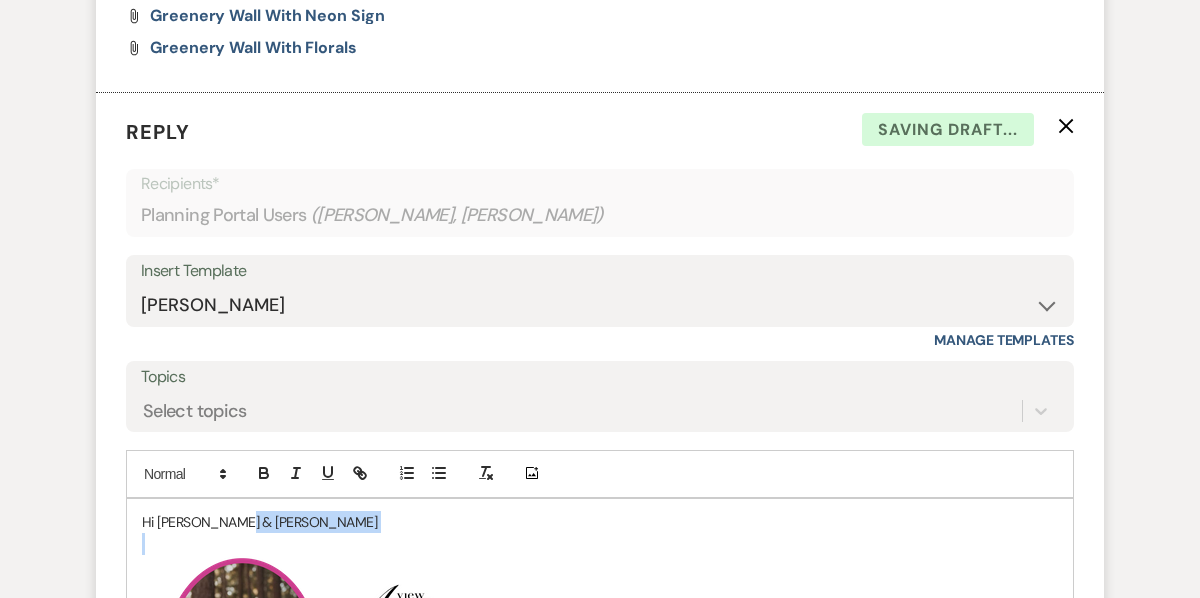 click on "Hi [PERSON_NAME] & [PERSON_NAME]" at bounding box center [600, 522] 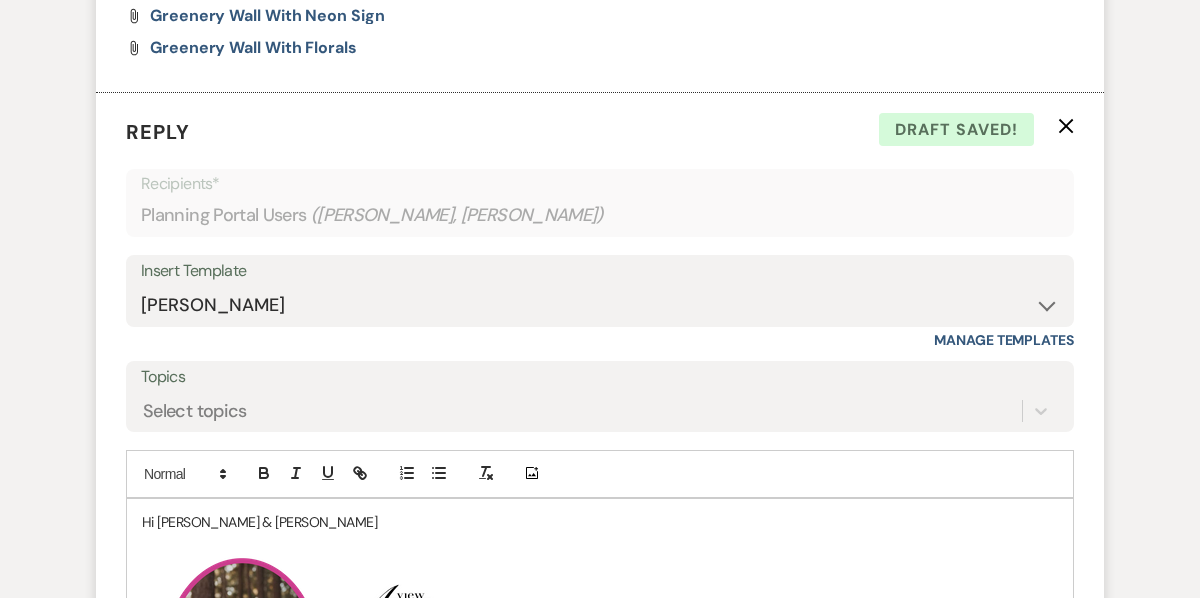 type 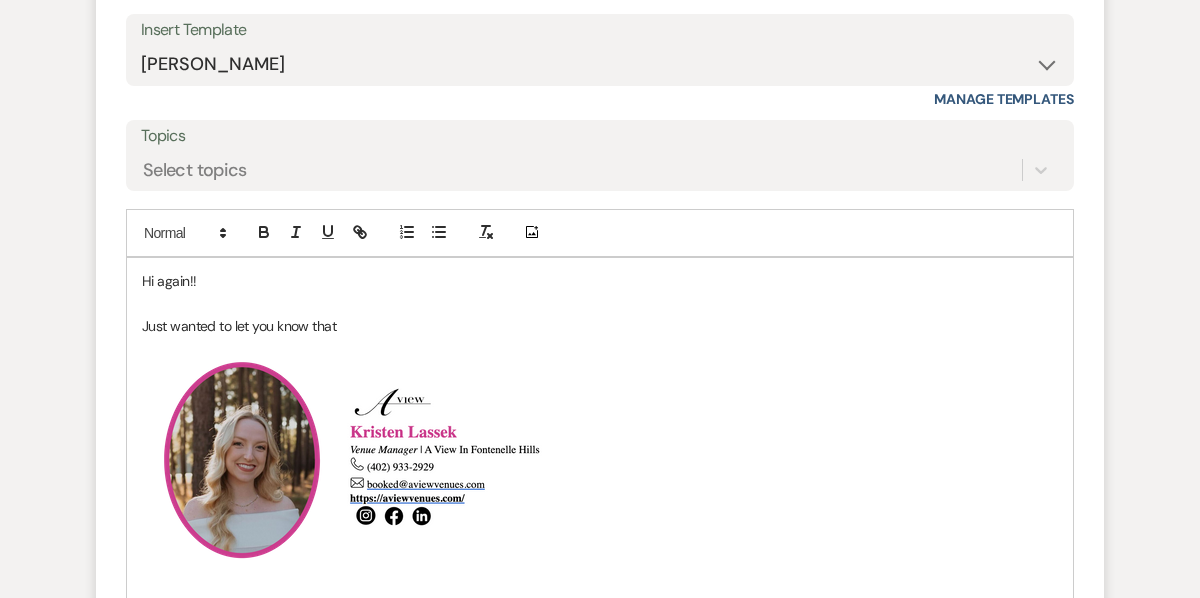 scroll, scrollTop: 2165, scrollLeft: 0, axis: vertical 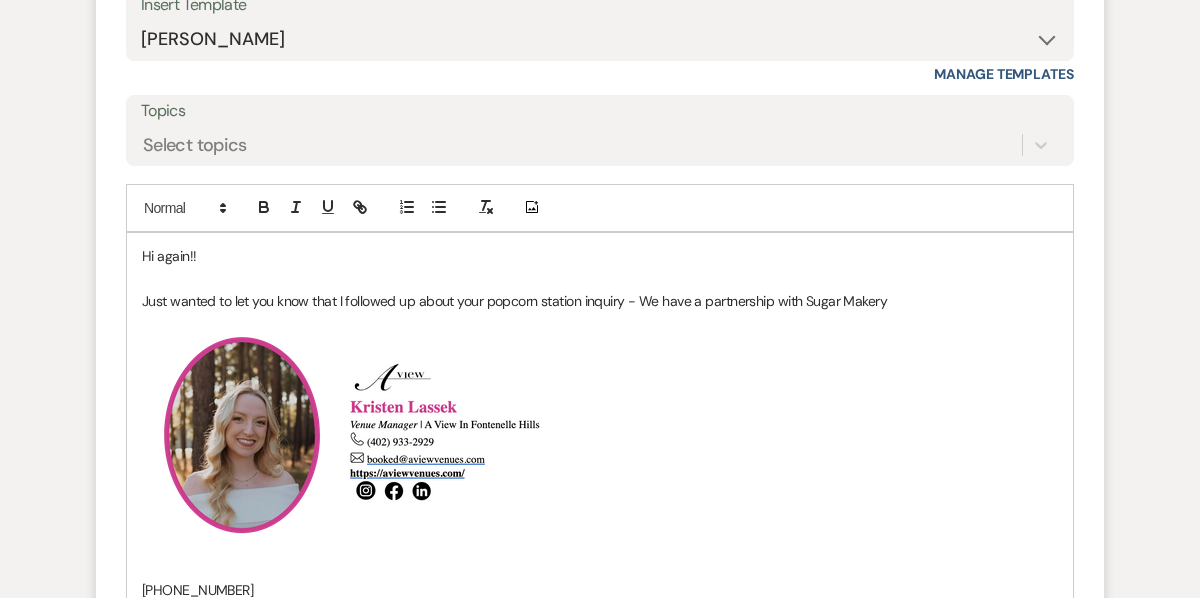 click on "Just wanted to let you know that I followed up about your popcorn station inquiry - We have a partnership with Sugar Makery" at bounding box center (600, 301) 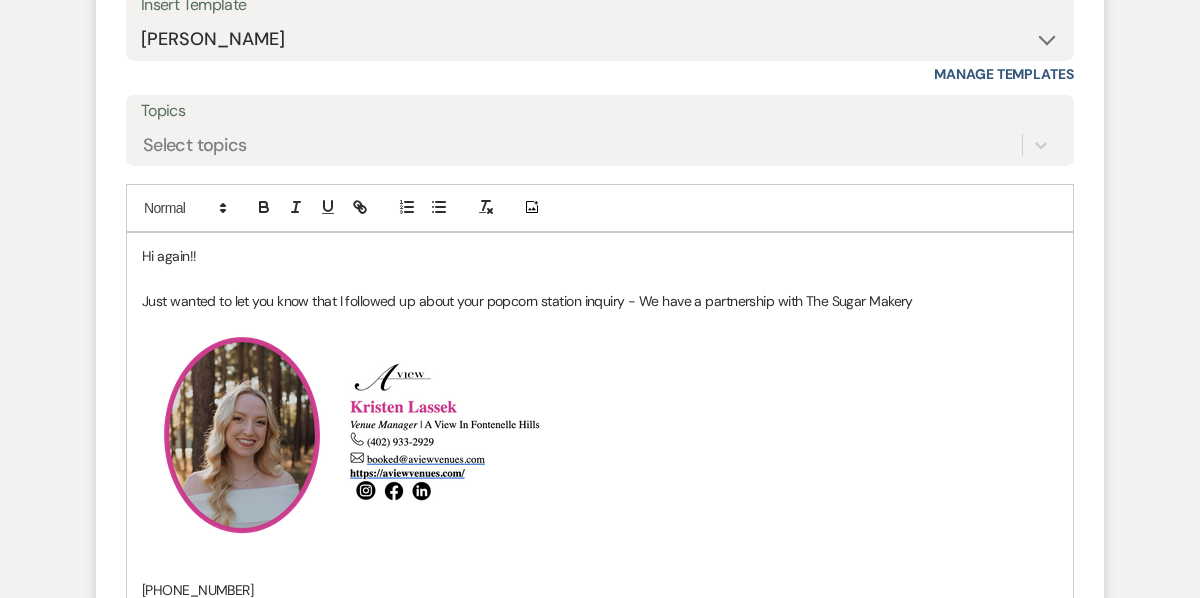 click on "Just wanted to let you know that I followed up about your popcorn station inquiry - We have a partnership with The Sugar Makery" at bounding box center (600, 301) 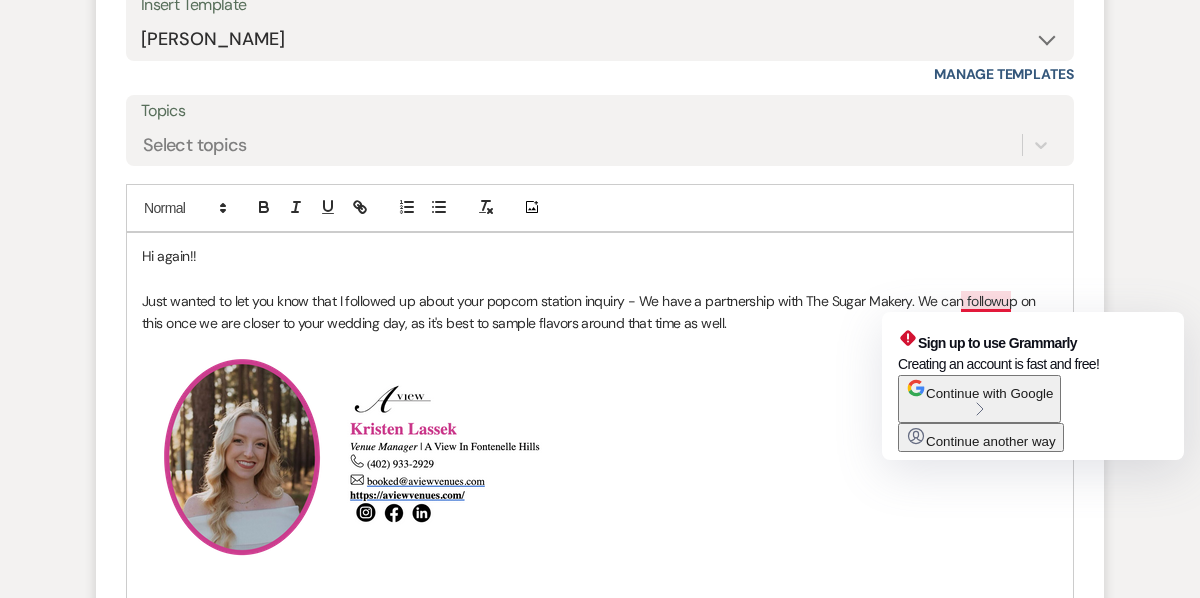 click on "Just wanted to let you know that I followed up about your popcorn station inquiry - We have a partnership with The Sugar Makery. We can followup on this once we are closer to your wedding day, as it's best to sample flavors around that time as well." at bounding box center (600, 312) 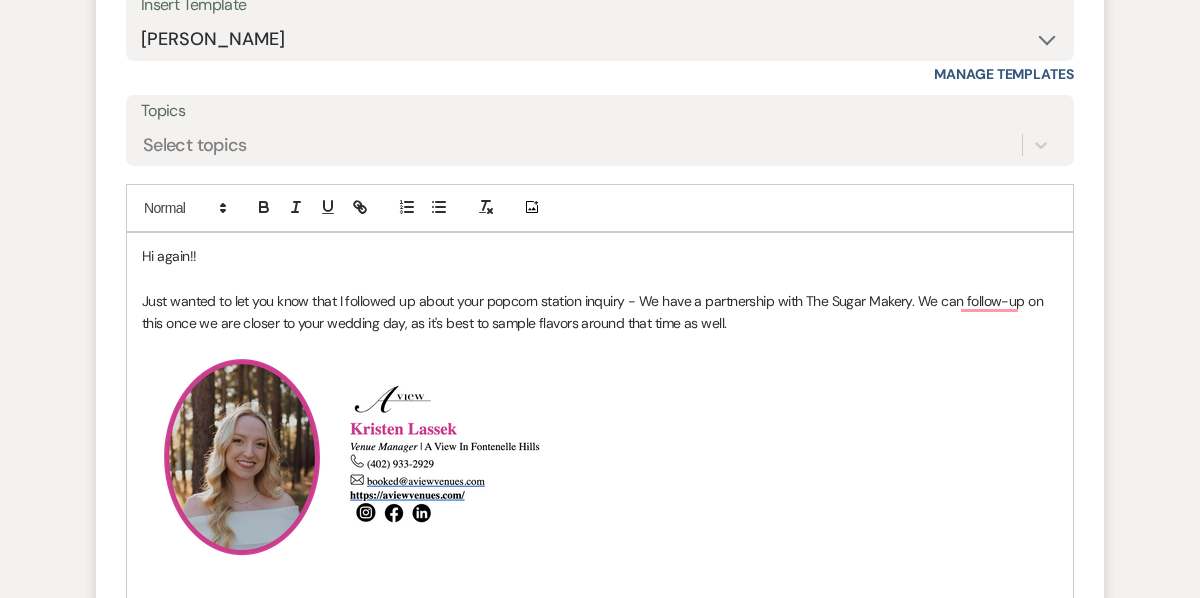 click on "Just wanted to let you know that I followed up about your popcorn station inquiry - We have a partnership with The Sugar Makery. We can follow-up on this once we are closer to your wedding day, as it's best to sample flavors around that time as well." at bounding box center (600, 312) 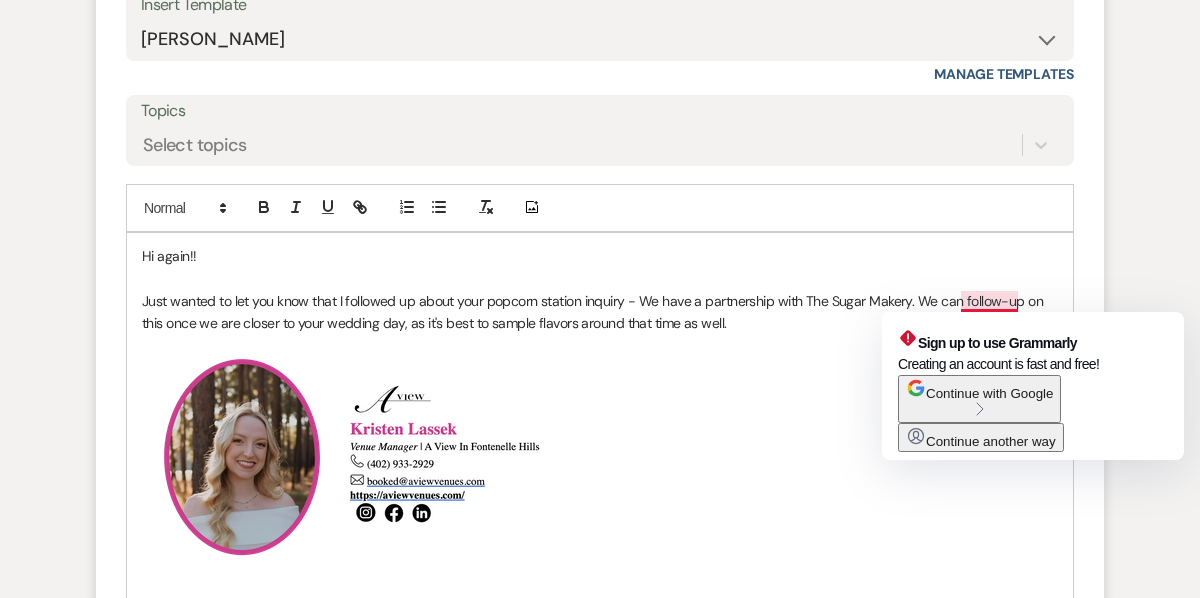 click on "Just wanted to let you know that I followed up about your popcorn station inquiry - We have a partnership with The Sugar Makery. We can follow-up on this once we are closer to your wedding day, as it's best to sample flavors around that time as well." at bounding box center [600, 312] 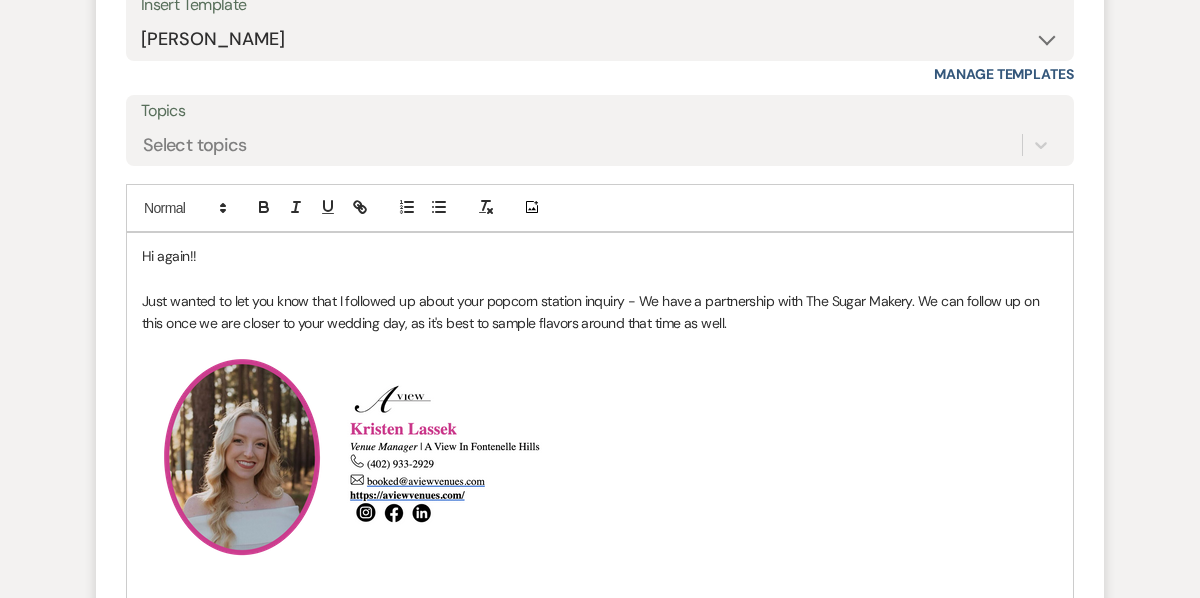 click on "Just wanted to let you know that I followed up about your popcorn station inquiry - We have a partnership with The Sugar Makery. We can follow up on this once we are closer to your wedding day, as it's best to sample flavors around that time as well." at bounding box center [600, 312] 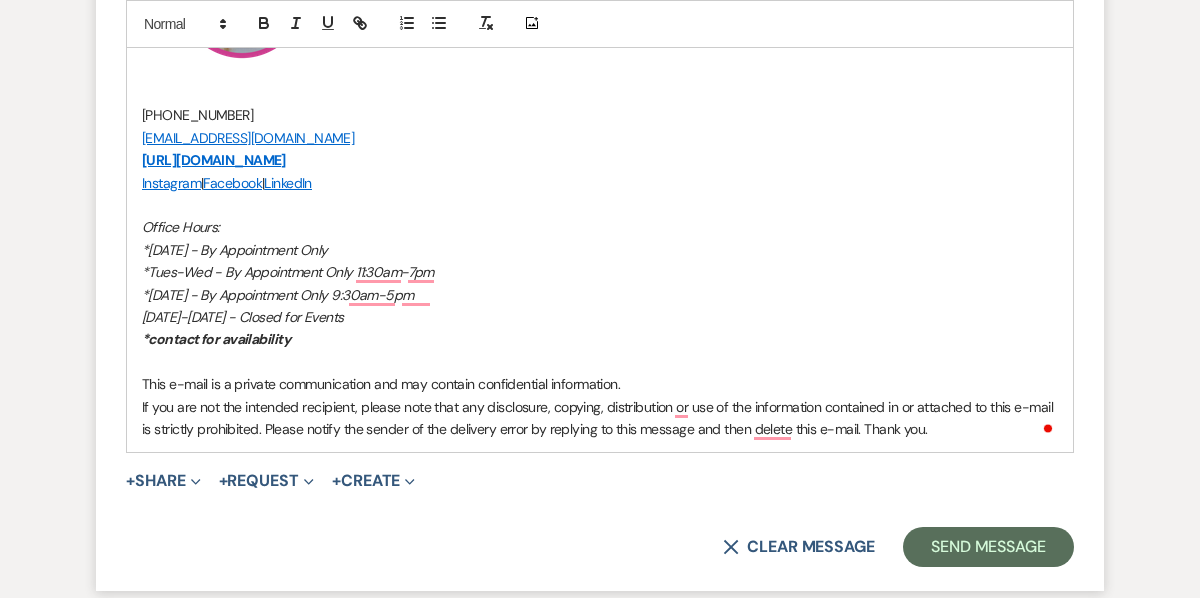 scroll, scrollTop: 2764, scrollLeft: 0, axis: vertical 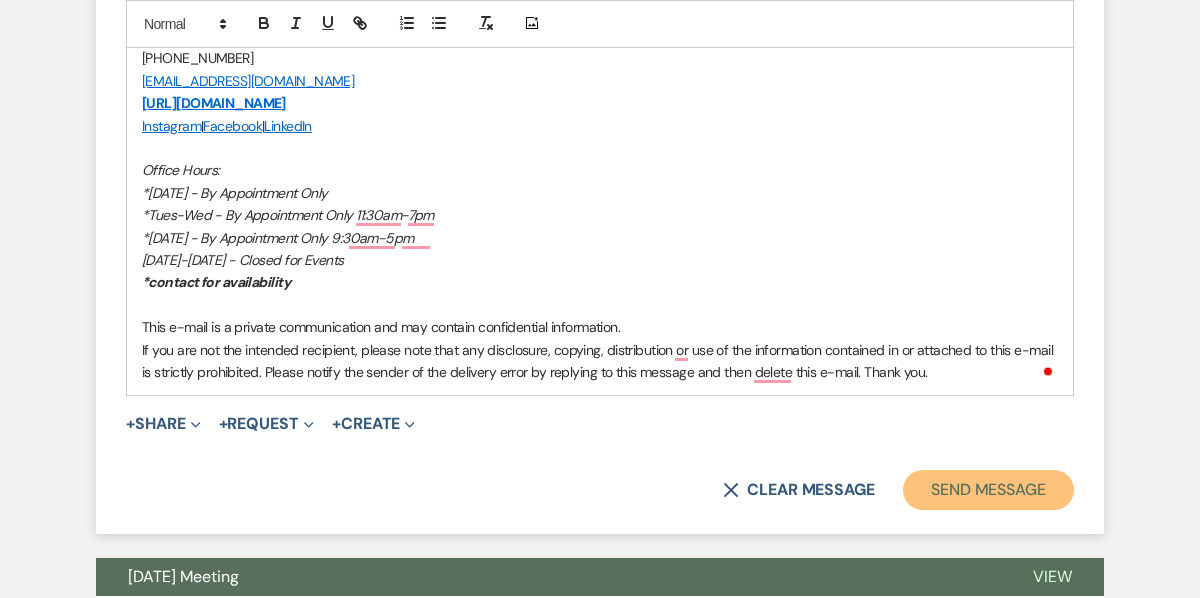 click on "Send Message" at bounding box center [988, 490] 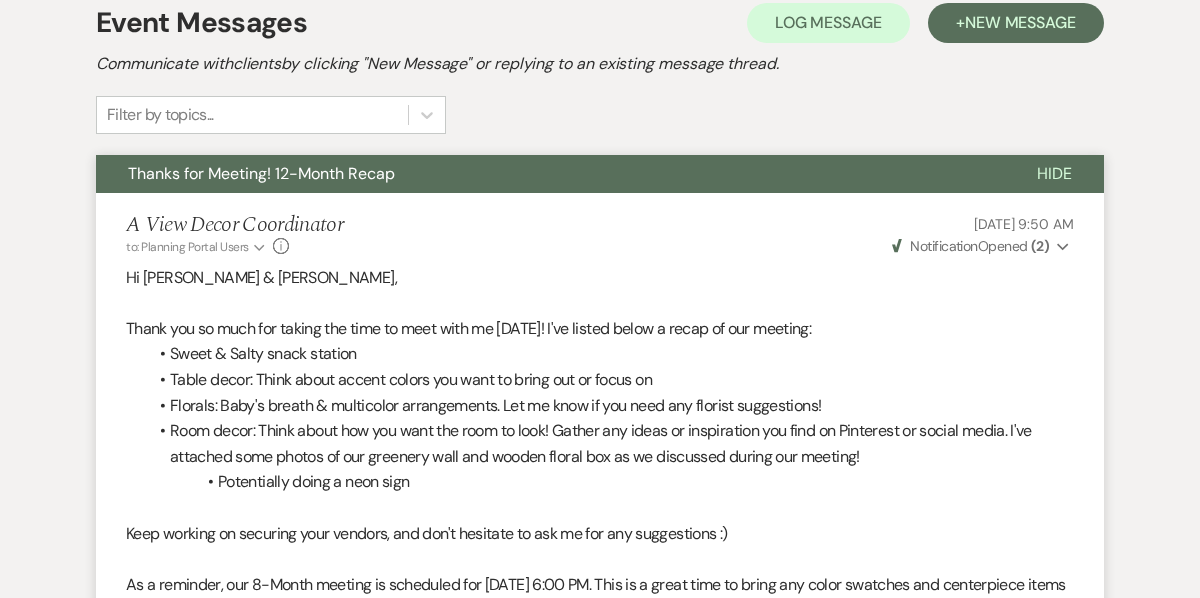scroll, scrollTop: 351, scrollLeft: 0, axis: vertical 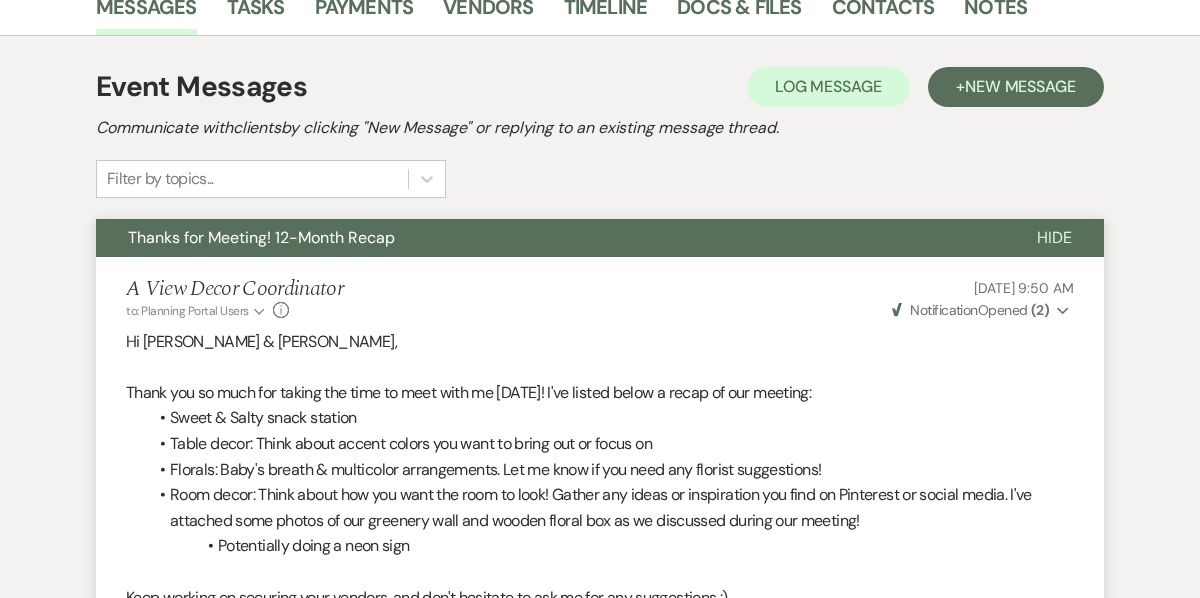 click on "Thanks for Meeting! 12-Month Recap" at bounding box center [550, 238] 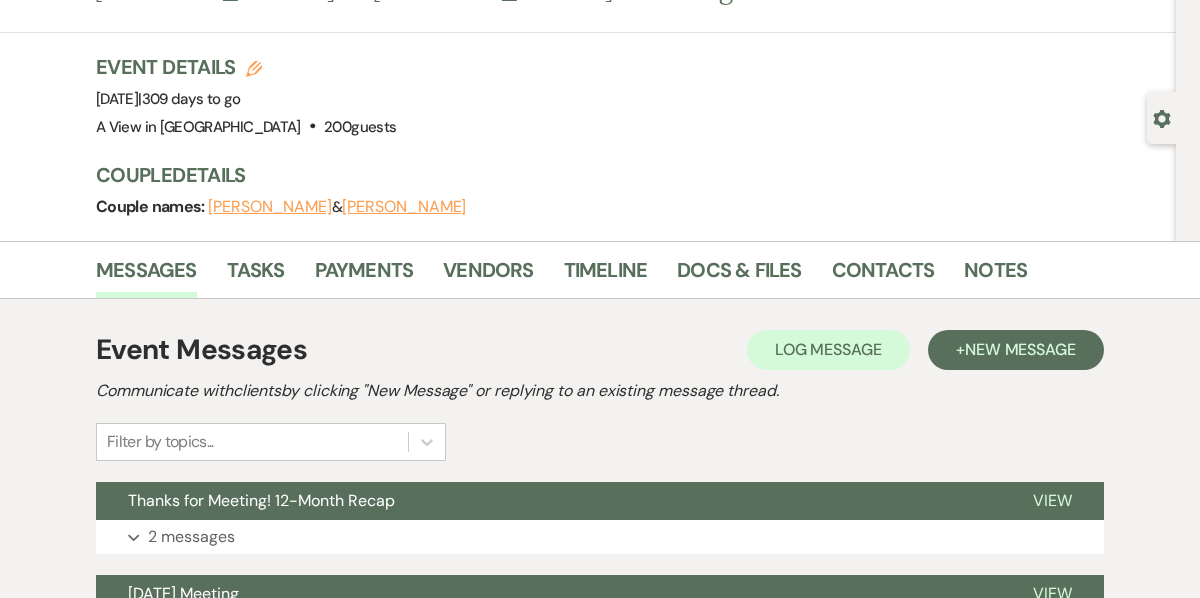 scroll, scrollTop: 0, scrollLeft: 0, axis: both 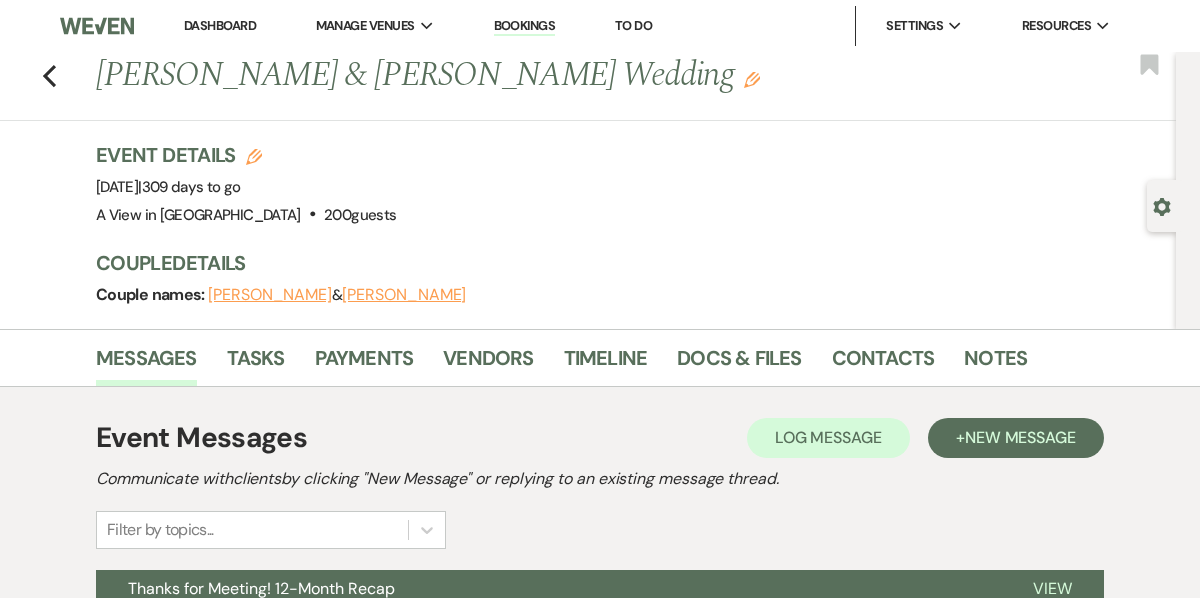 click on "Dashboard" at bounding box center [220, 25] 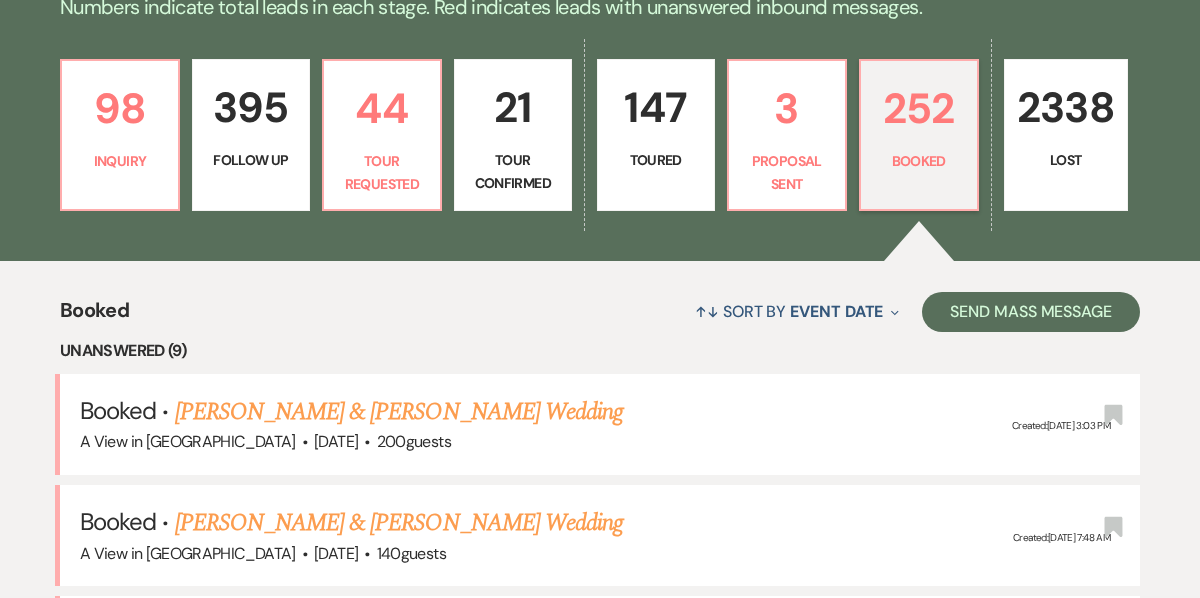 scroll, scrollTop: 518, scrollLeft: 0, axis: vertical 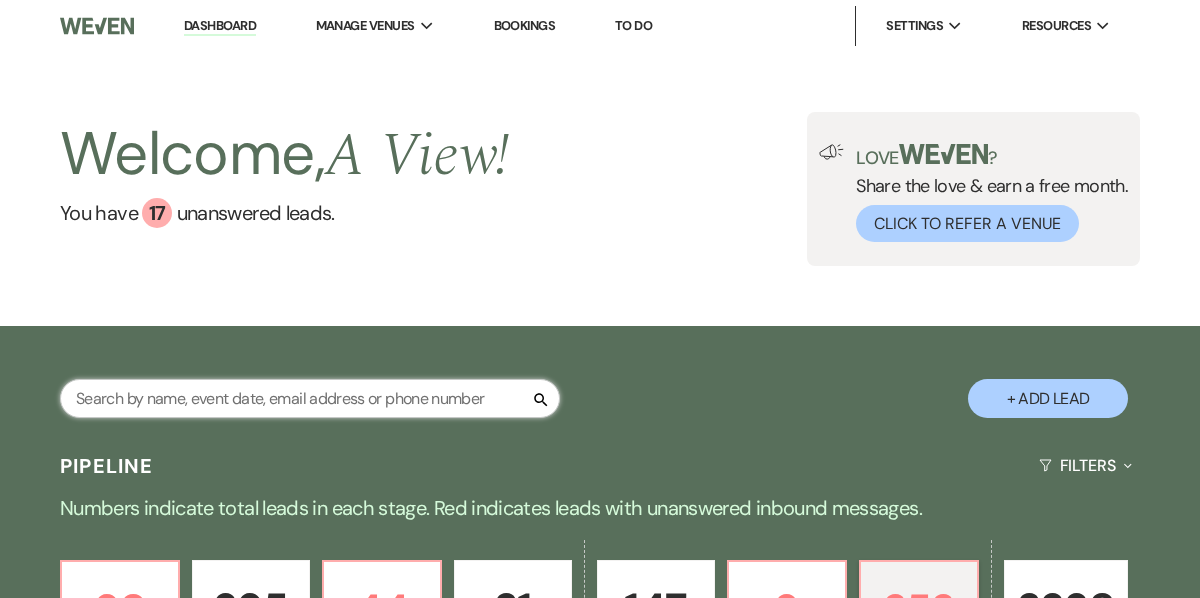 click at bounding box center (310, 398) 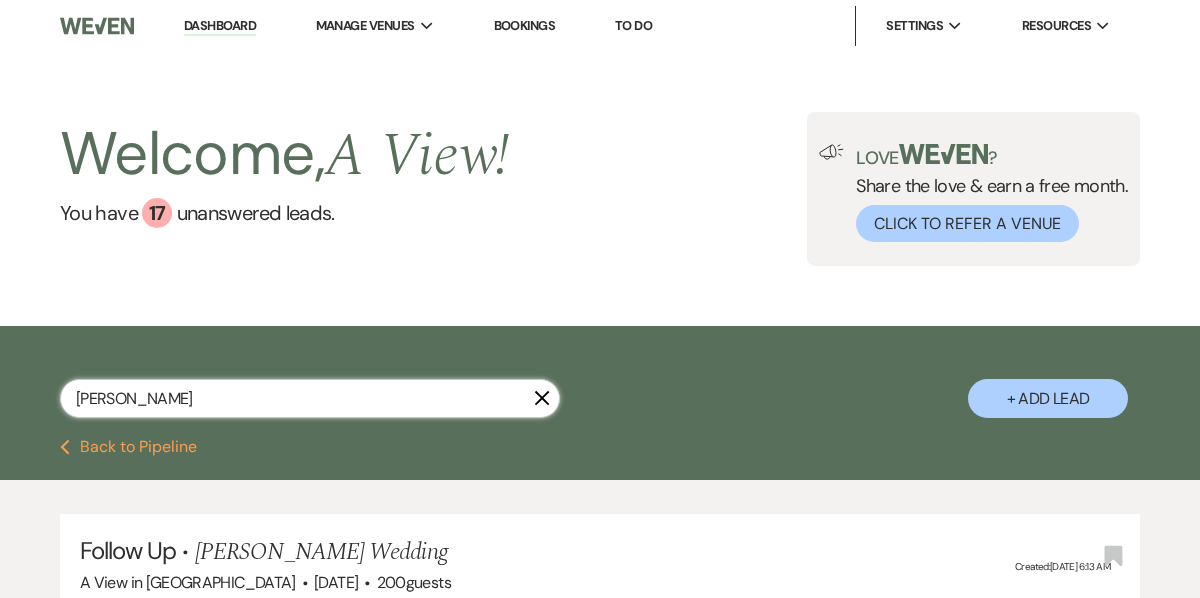 type on "[PERSON_NAME]" 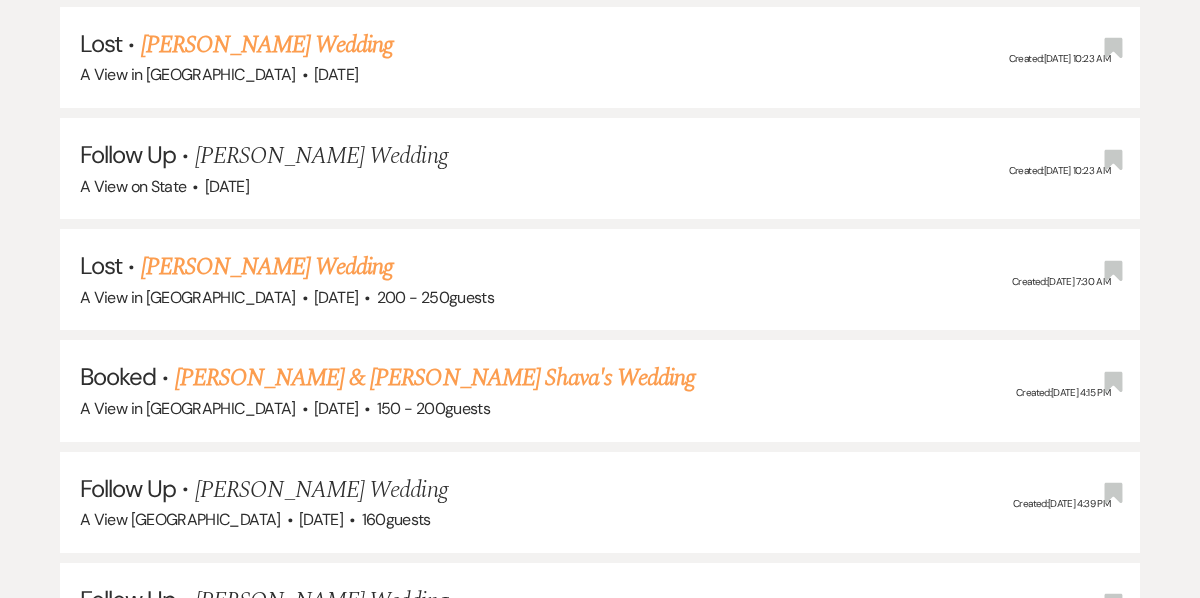 scroll, scrollTop: 855, scrollLeft: 0, axis: vertical 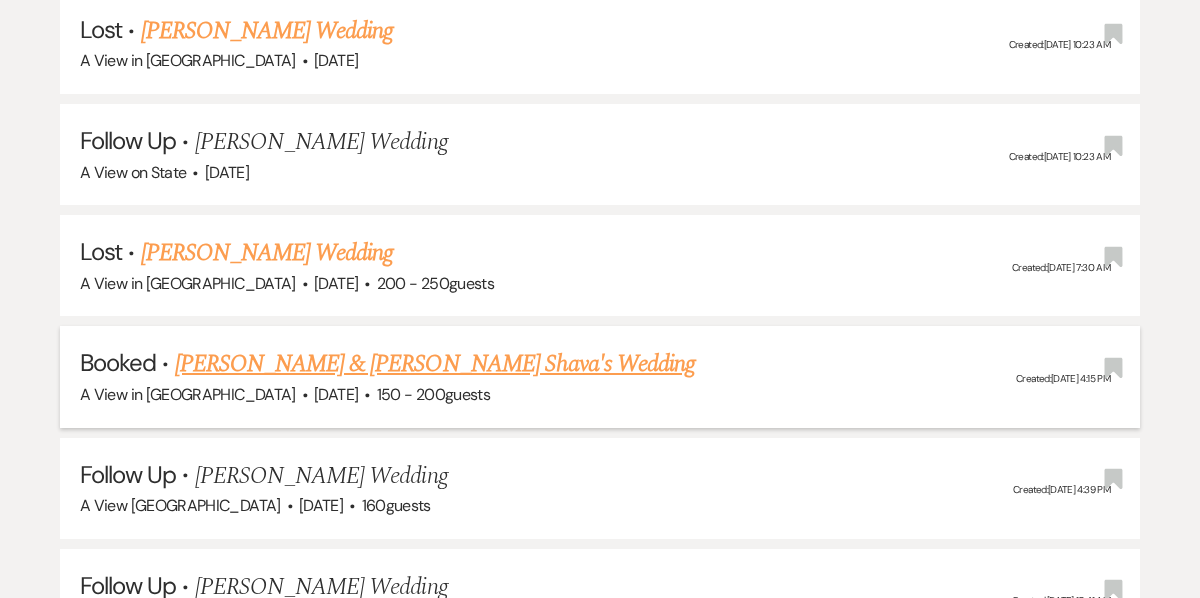 click on "[PERSON_NAME] & [PERSON_NAME] Shava's Wedding" at bounding box center (435, 364) 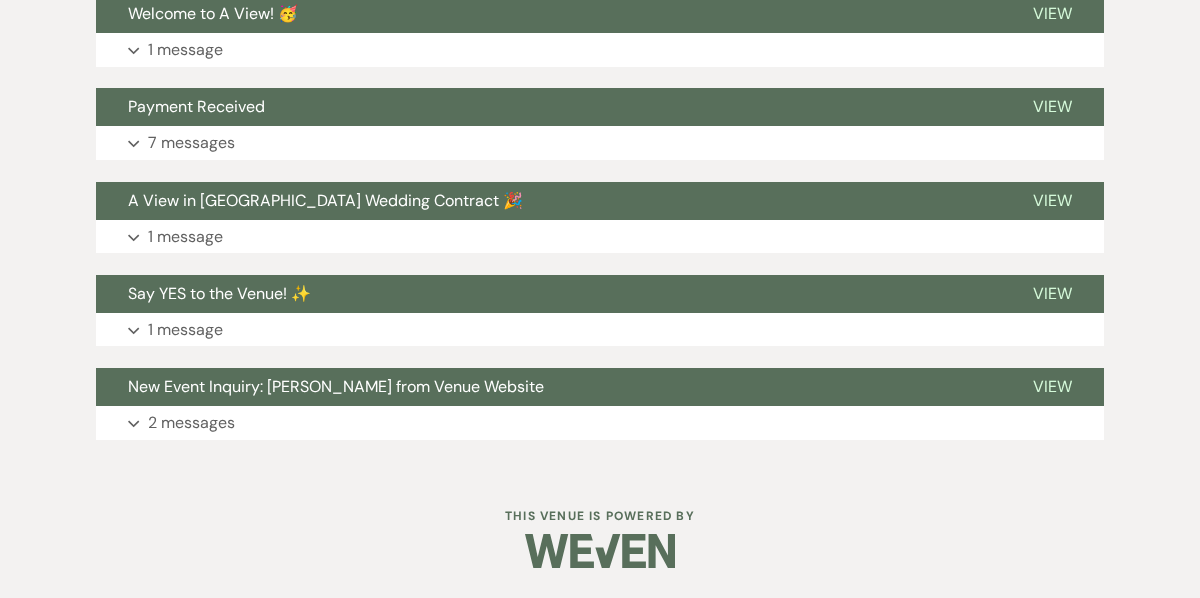scroll, scrollTop: 0, scrollLeft: 0, axis: both 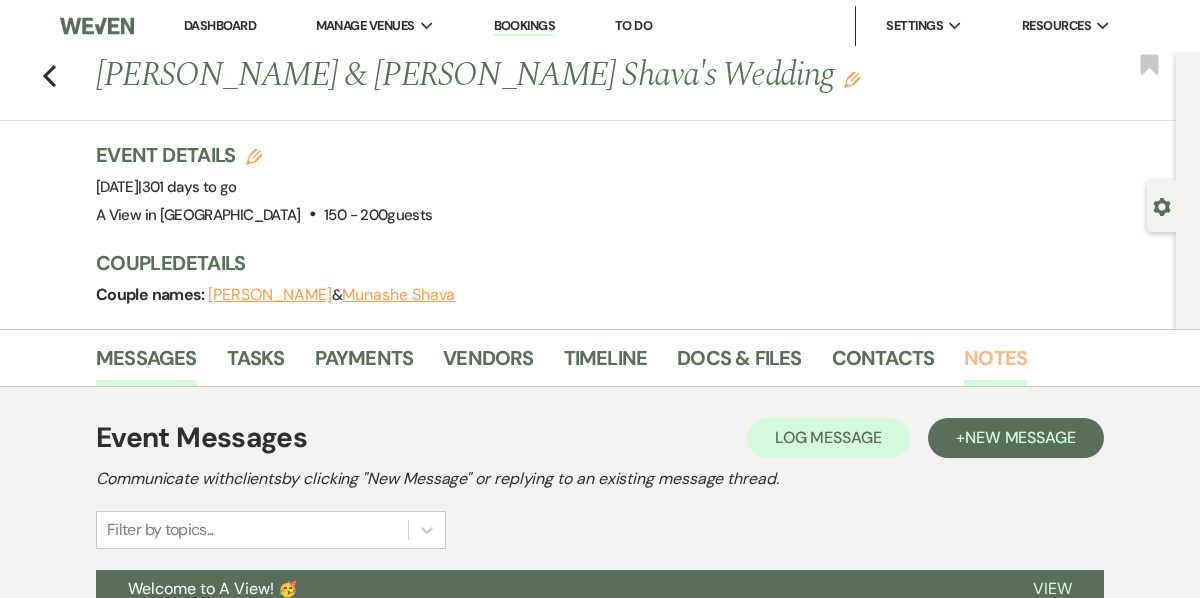 click on "Notes" at bounding box center [995, 364] 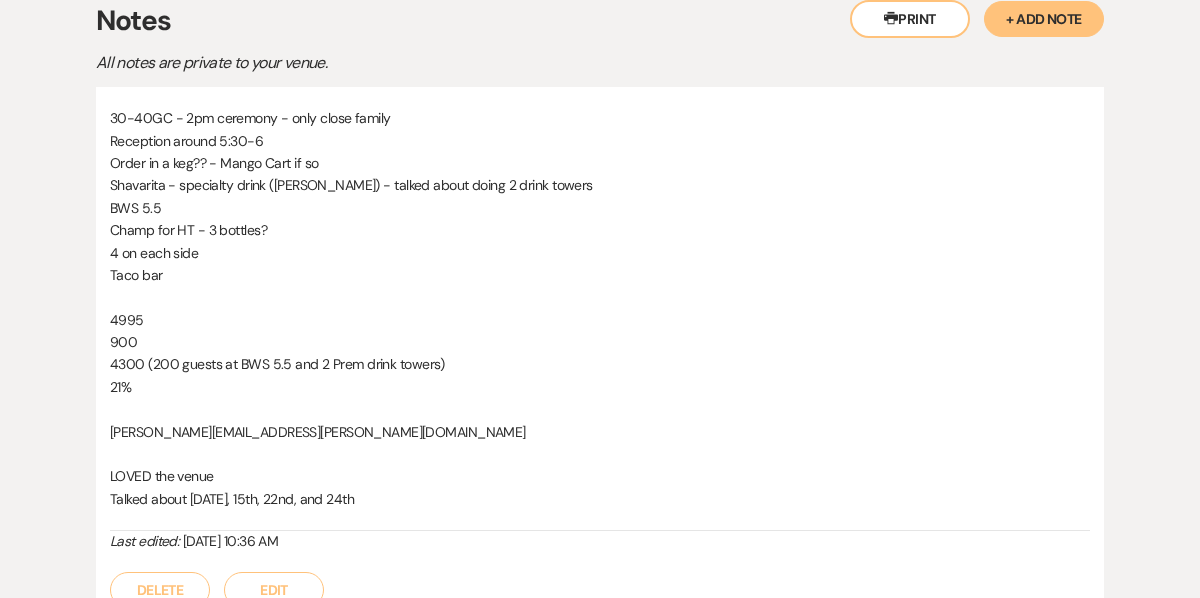 scroll, scrollTop: 0, scrollLeft: 0, axis: both 